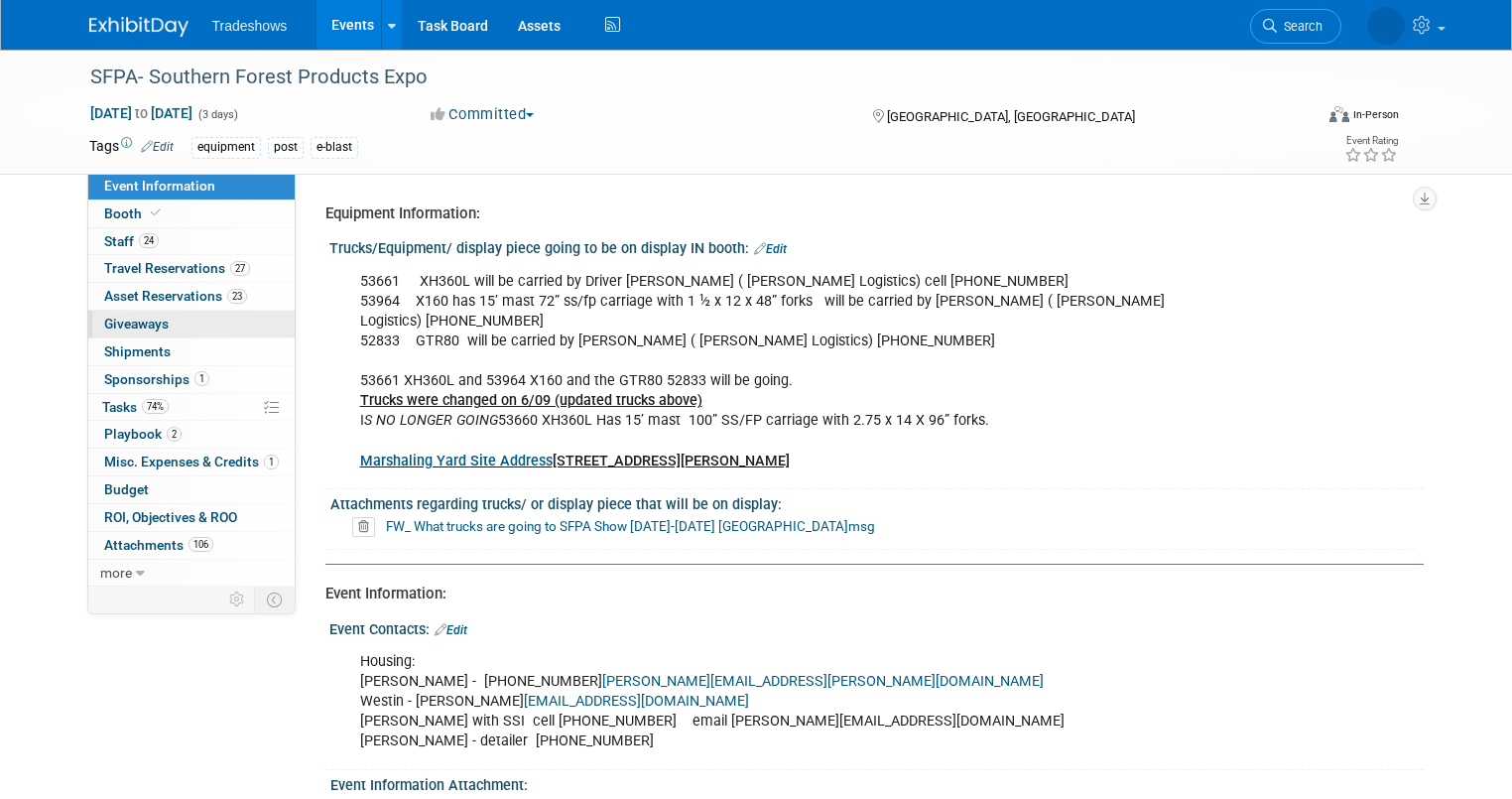 scroll, scrollTop: 1227, scrollLeft: 0, axis: vertical 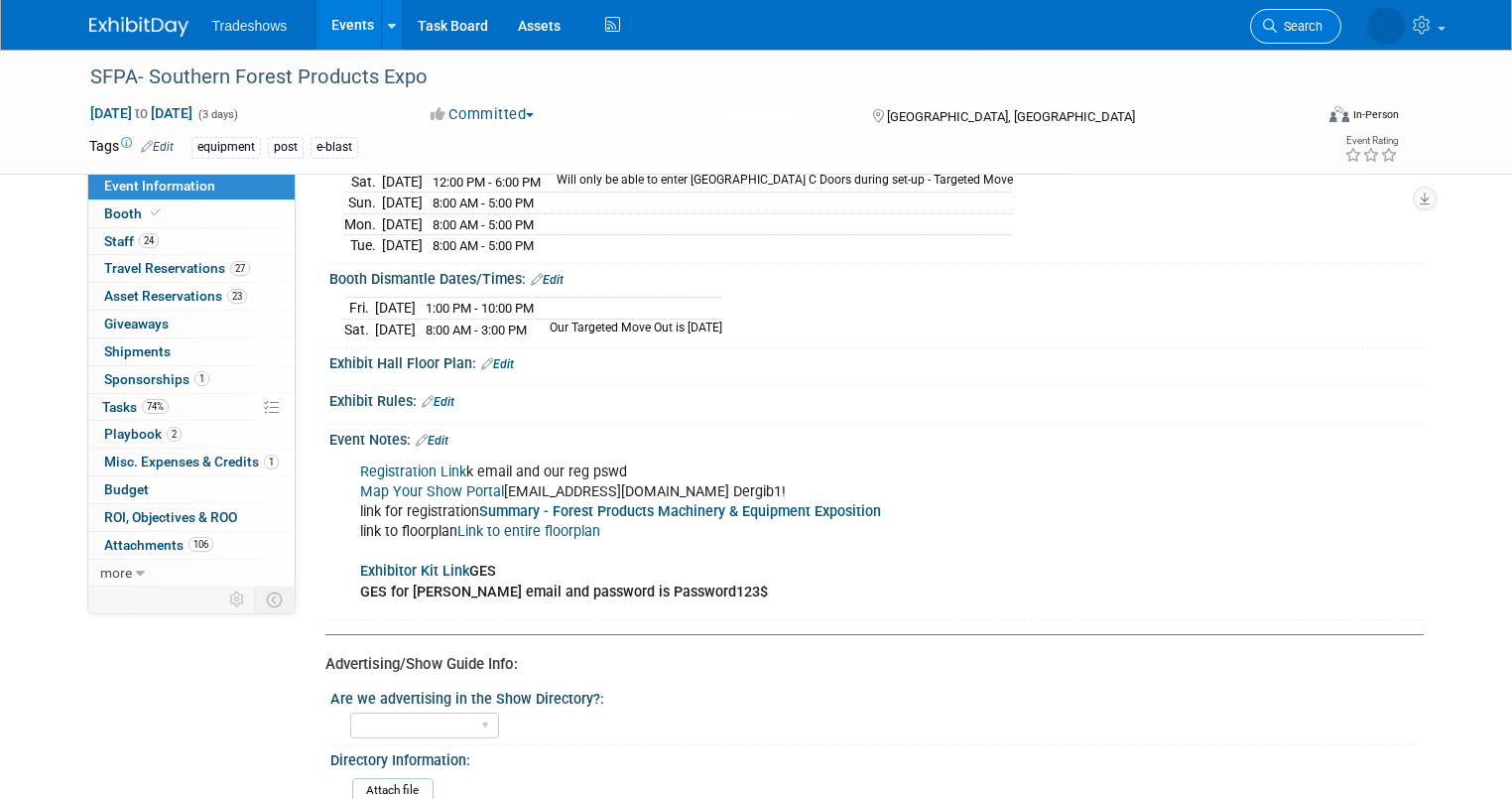 click on "Search" at bounding box center [1300, 26] 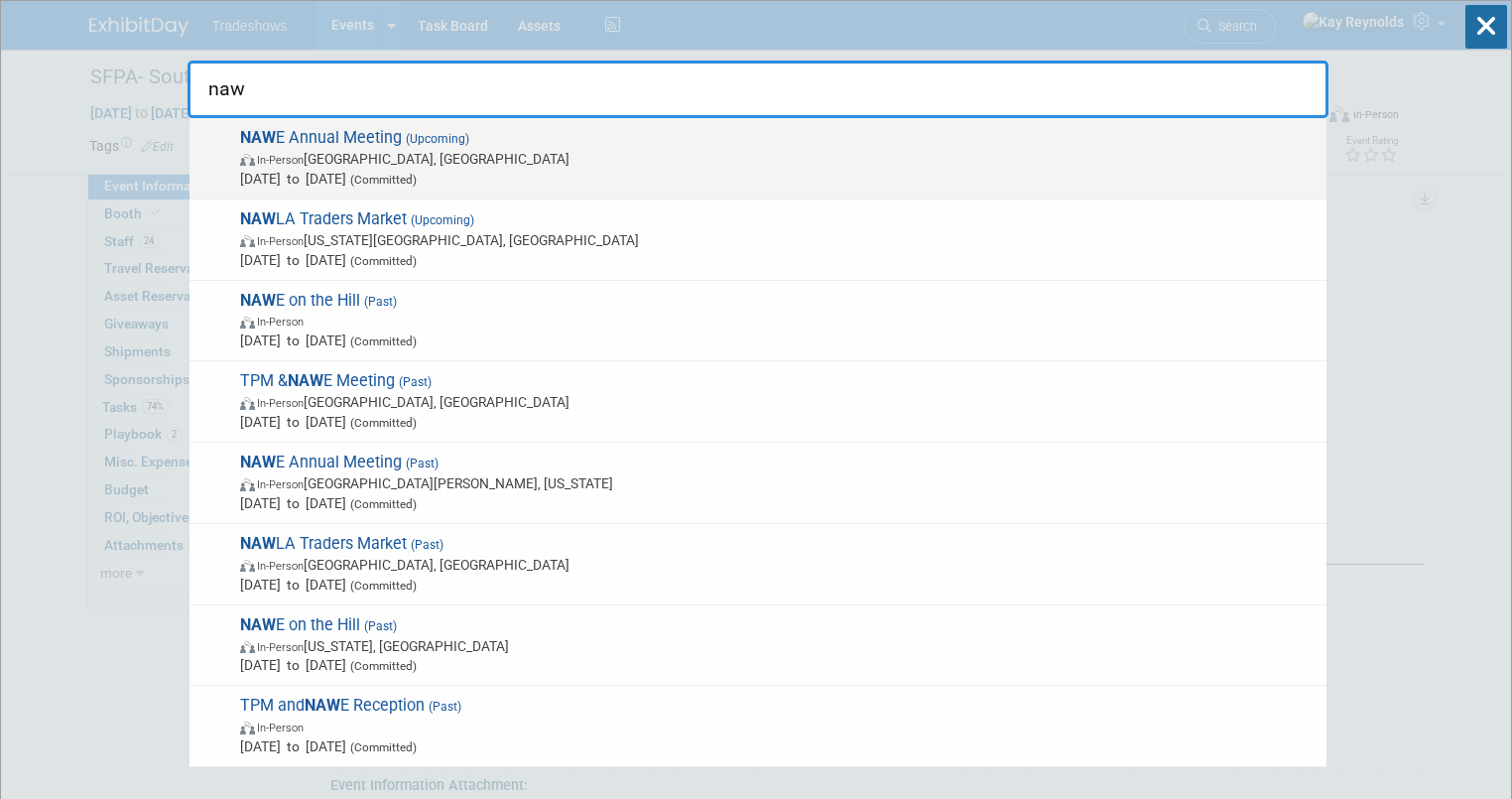 type on "naw" 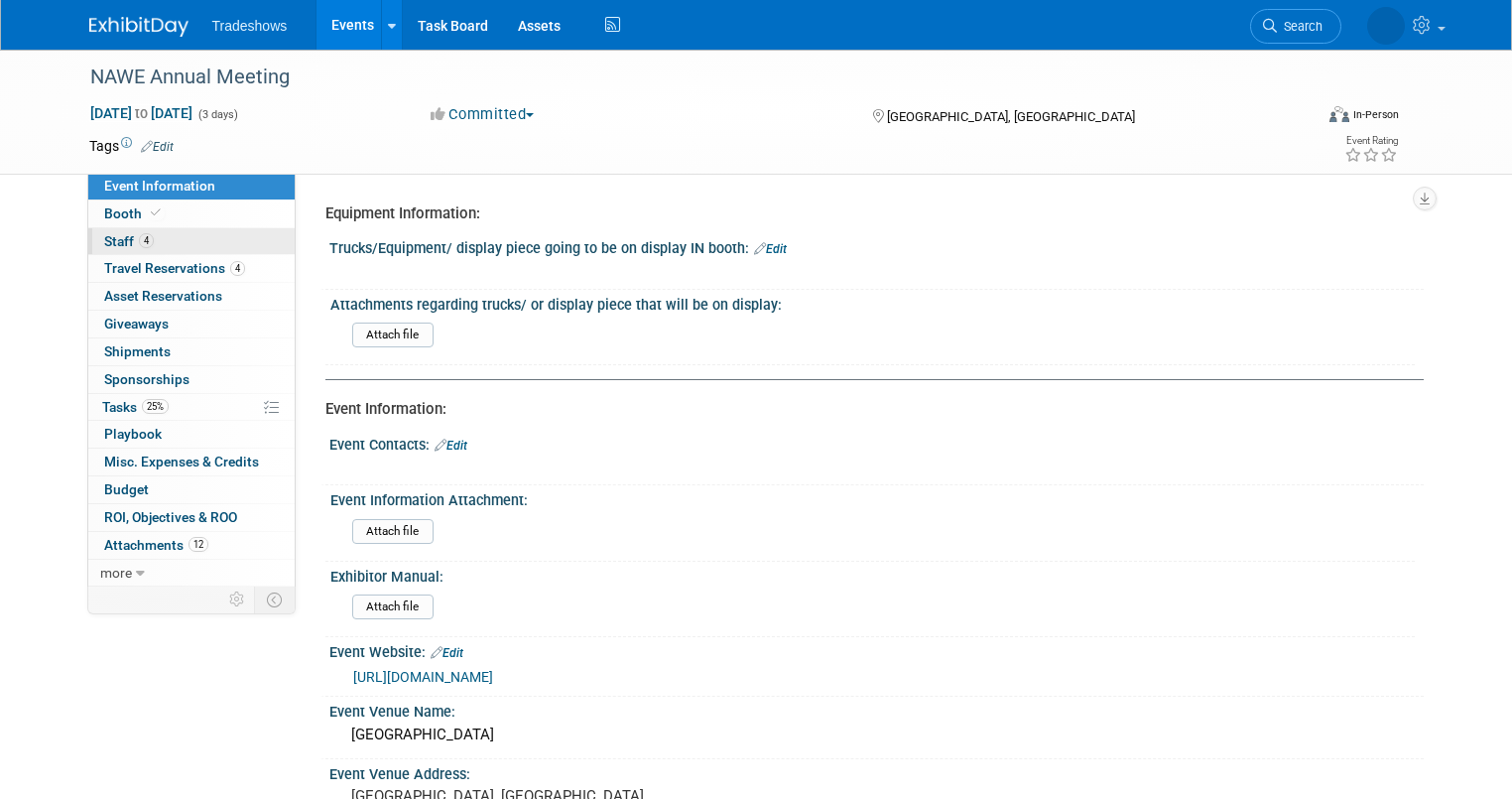 scroll, scrollTop: 0, scrollLeft: 0, axis: both 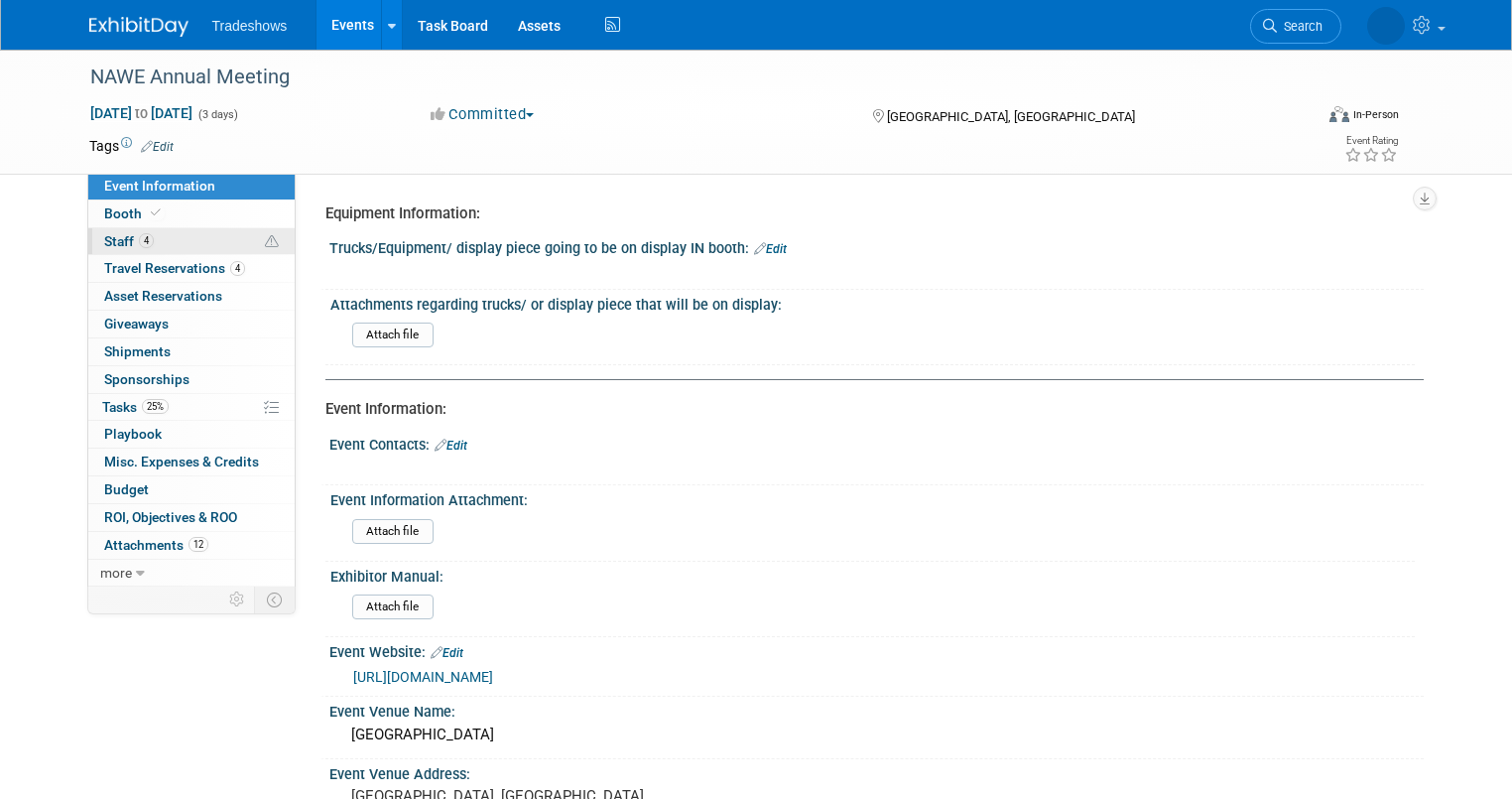 click on "4
Staff 4" at bounding box center (191, 241) 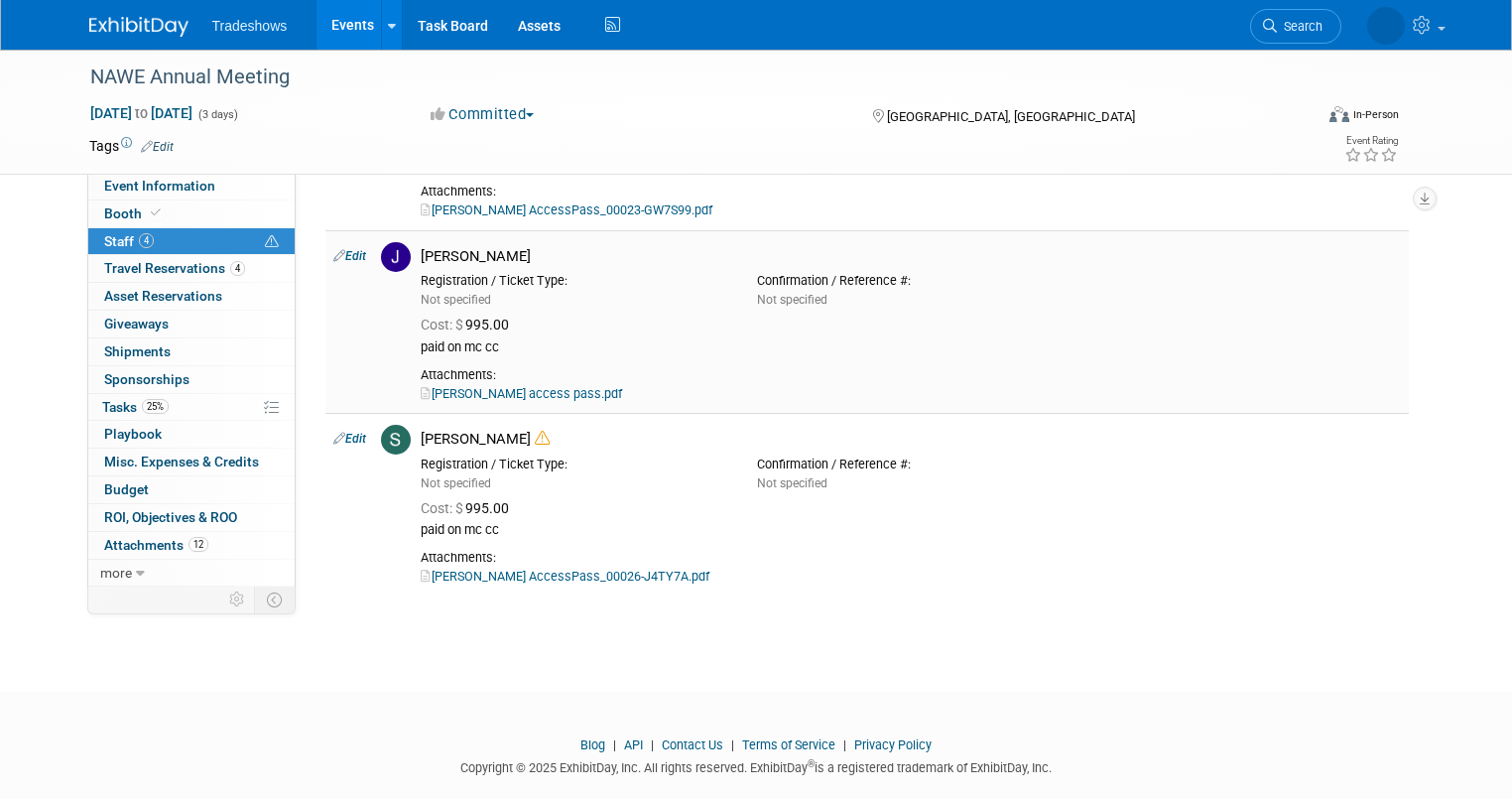 scroll, scrollTop: 420, scrollLeft: 0, axis: vertical 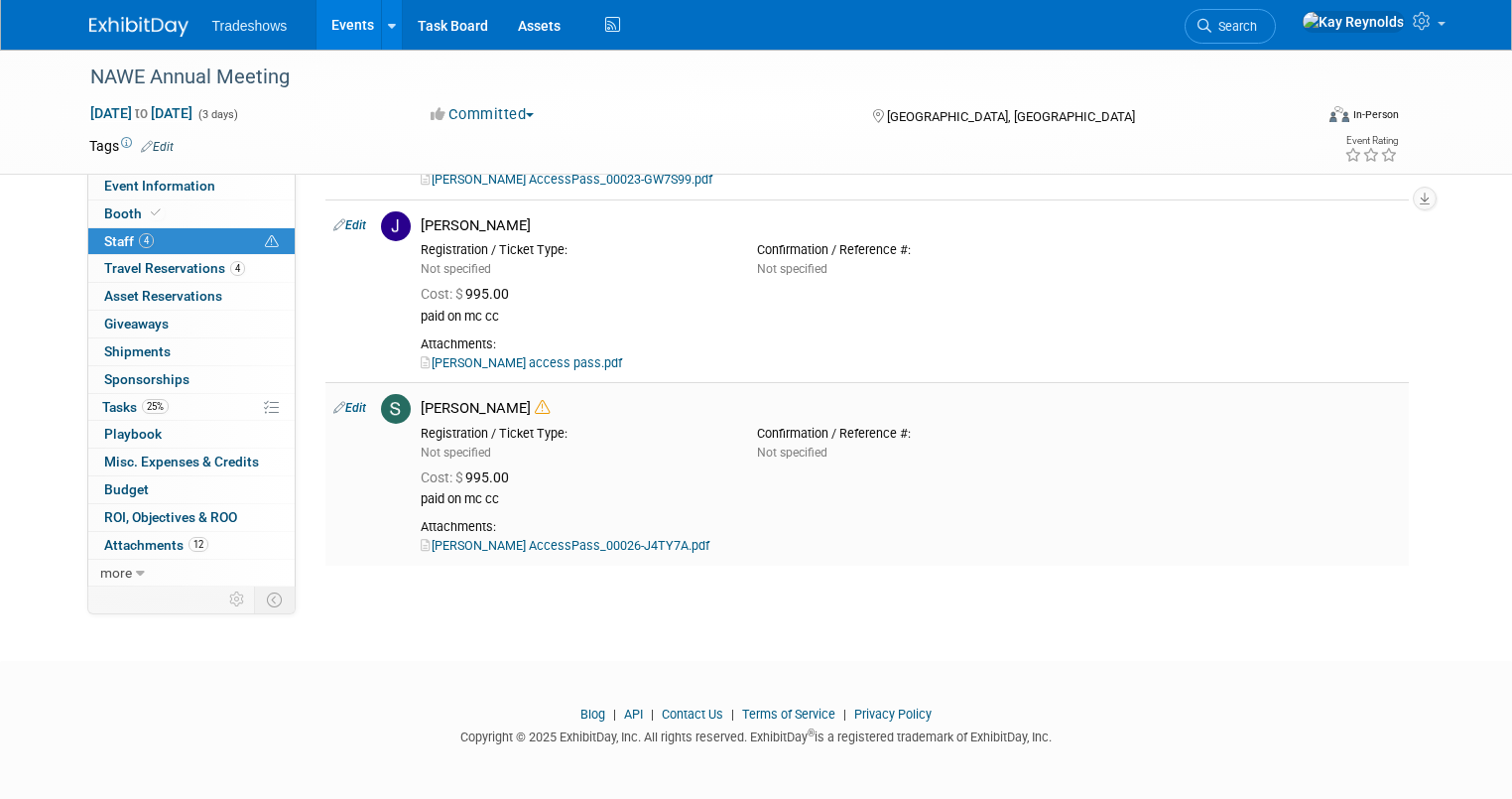 click at bounding box center [542, 407] 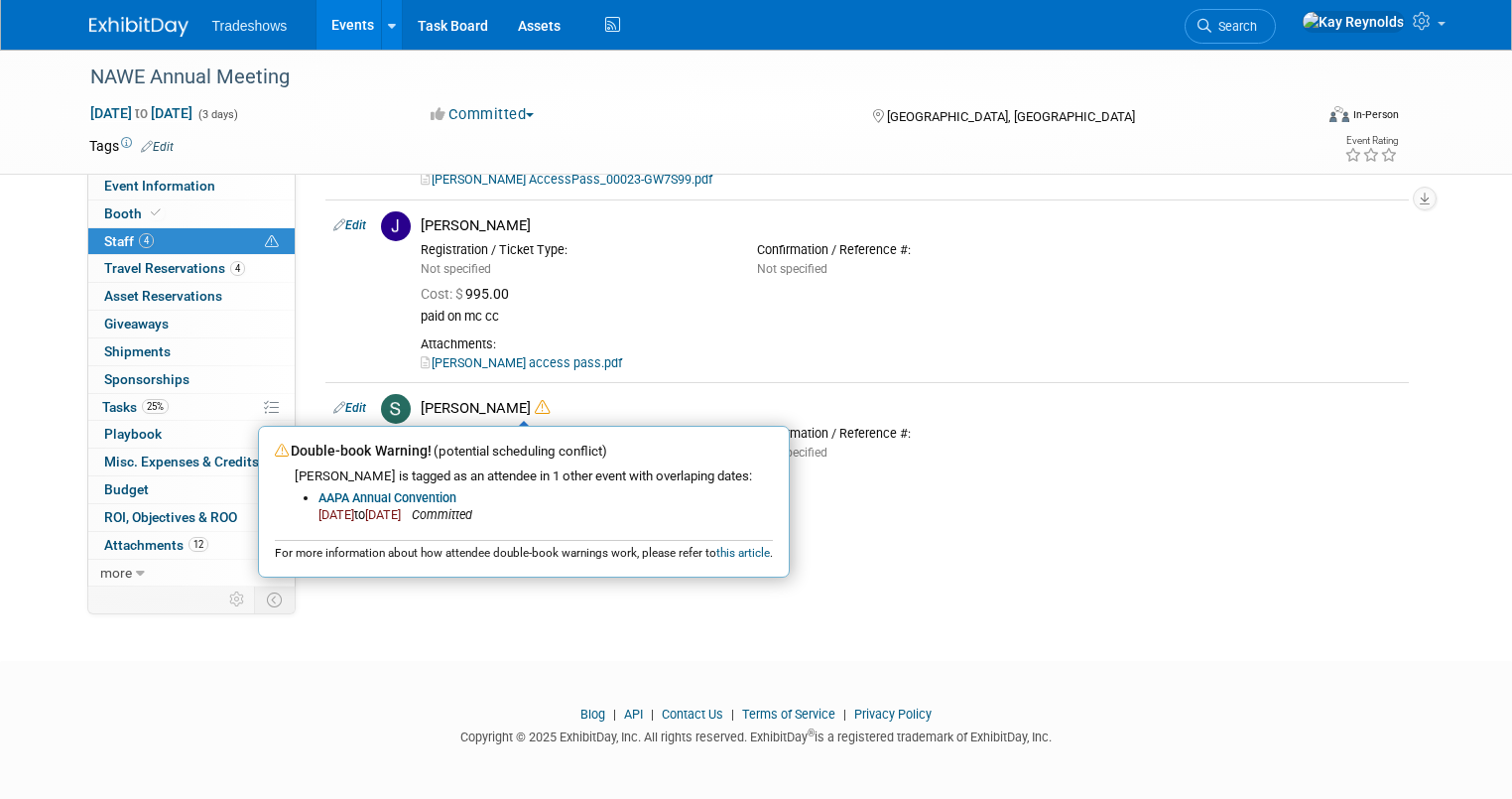 click on "4
Staff 4" at bounding box center [191, 241] 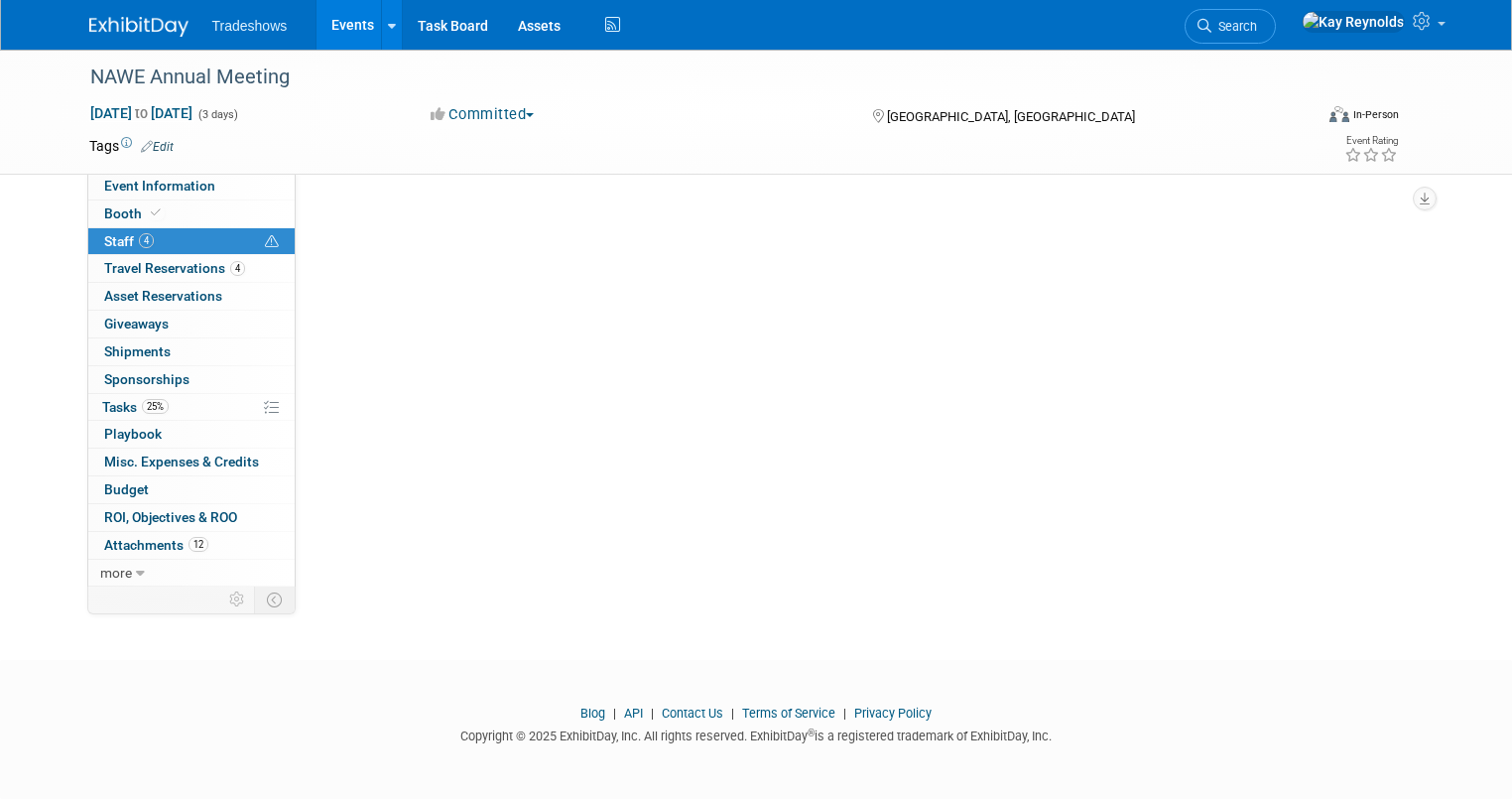 scroll, scrollTop: 0, scrollLeft: 0, axis: both 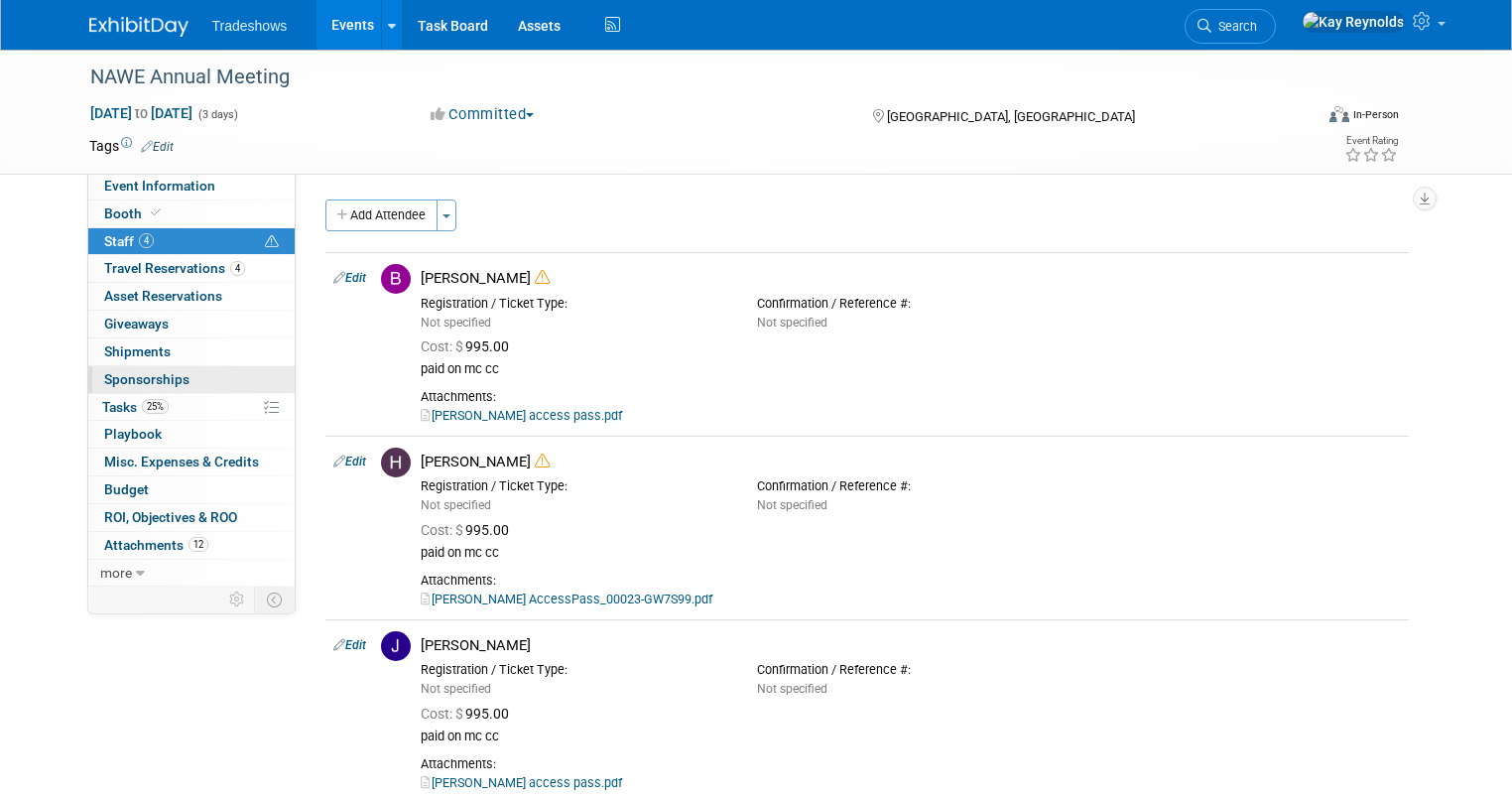 click on "0
Sponsorships 0" at bounding box center [191, 379] 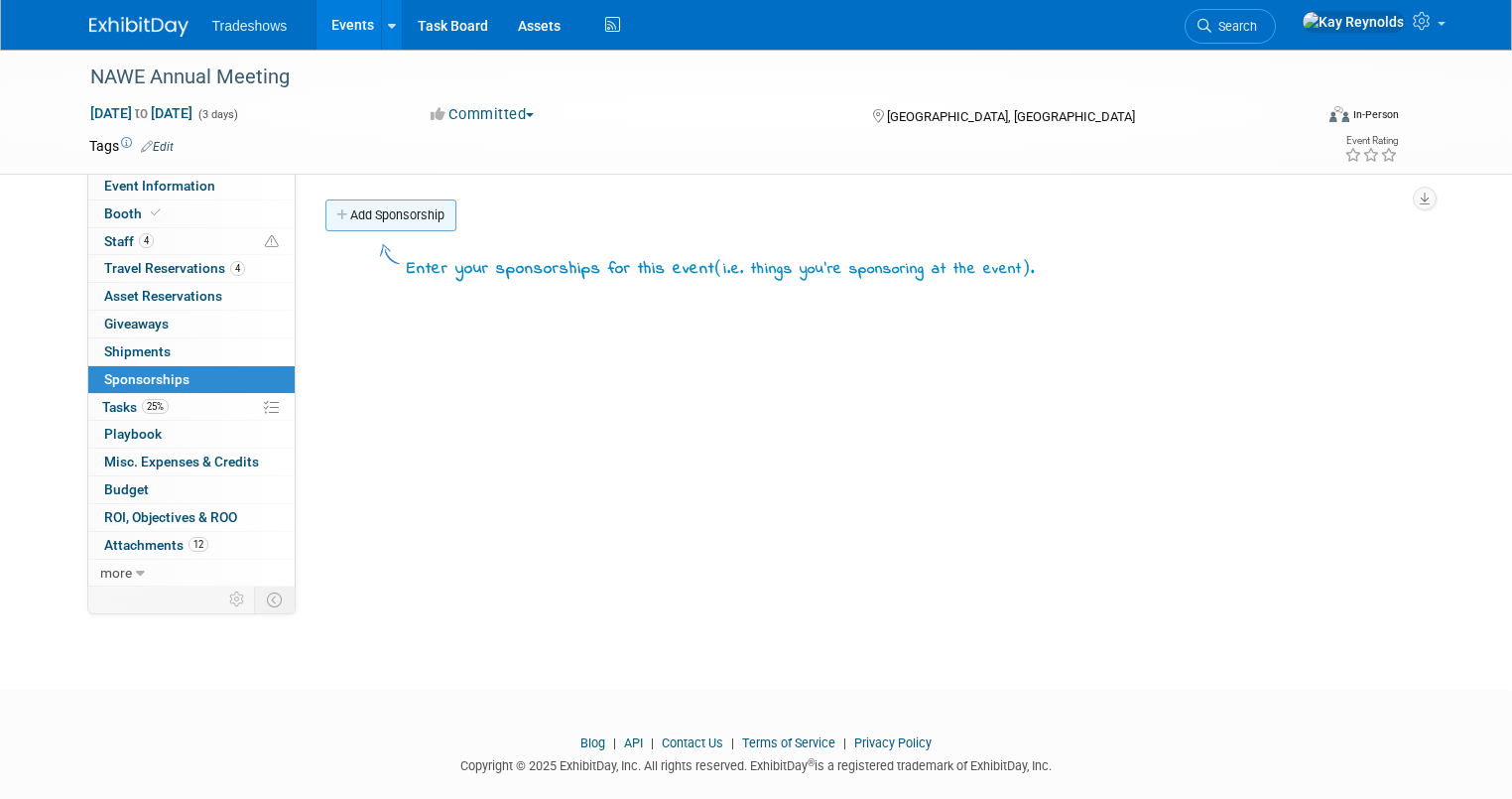 click on "Add Sponsorship" at bounding box center [391, 215] 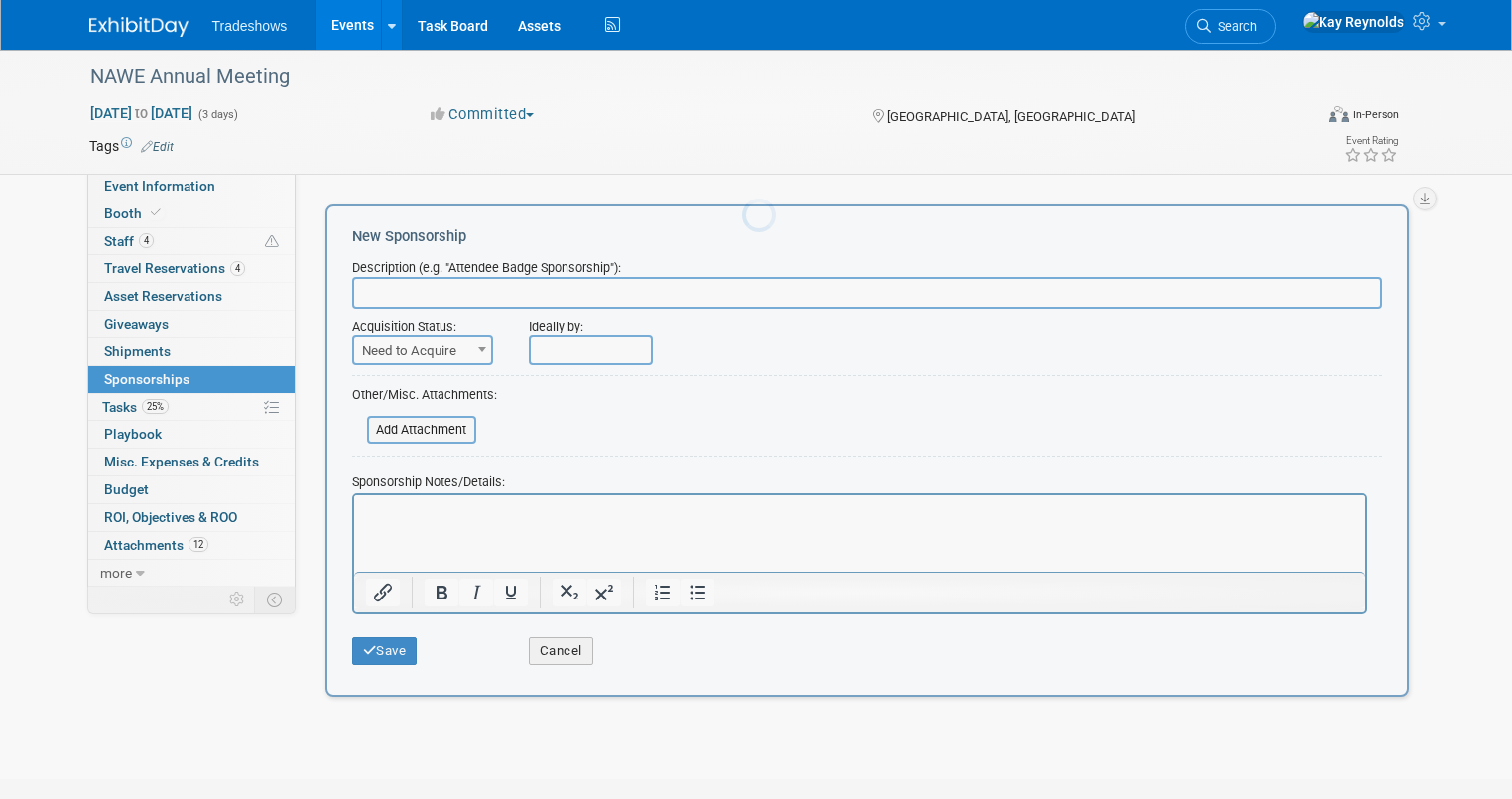 scroll, scrollTop: 0, scrollLeft: 0, axis: both 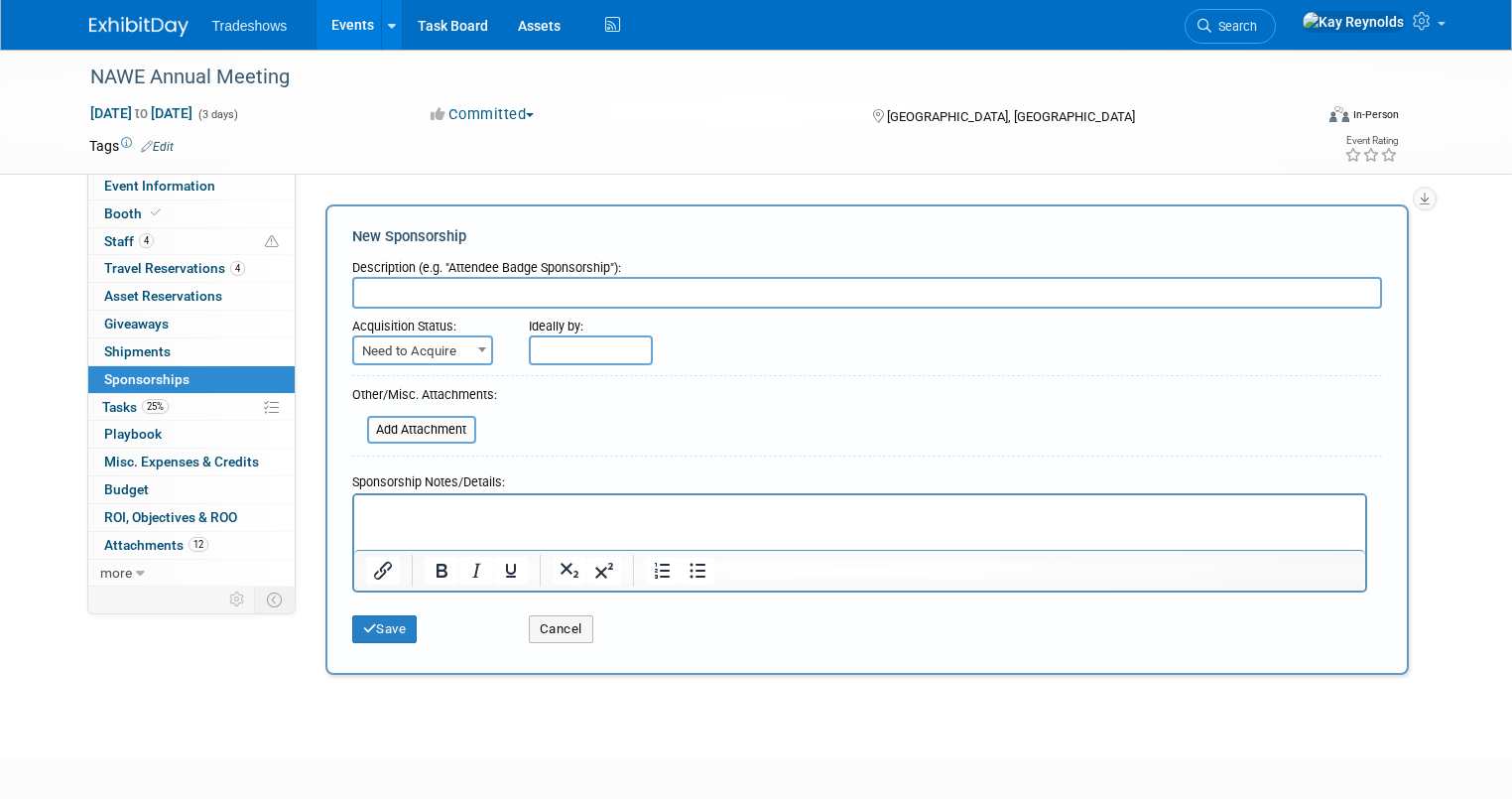 click at bounding box center (867, 293) 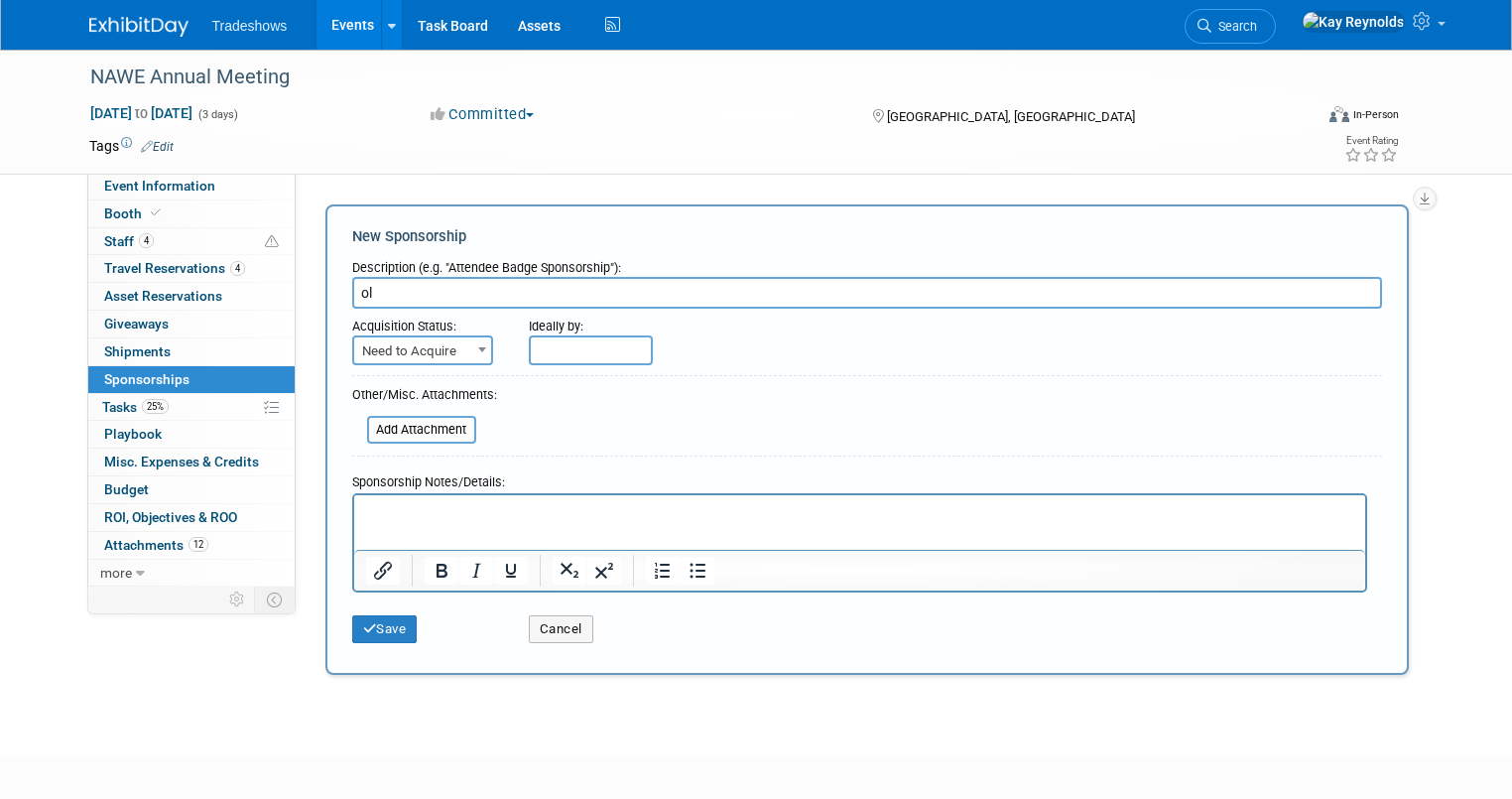 type on "o" 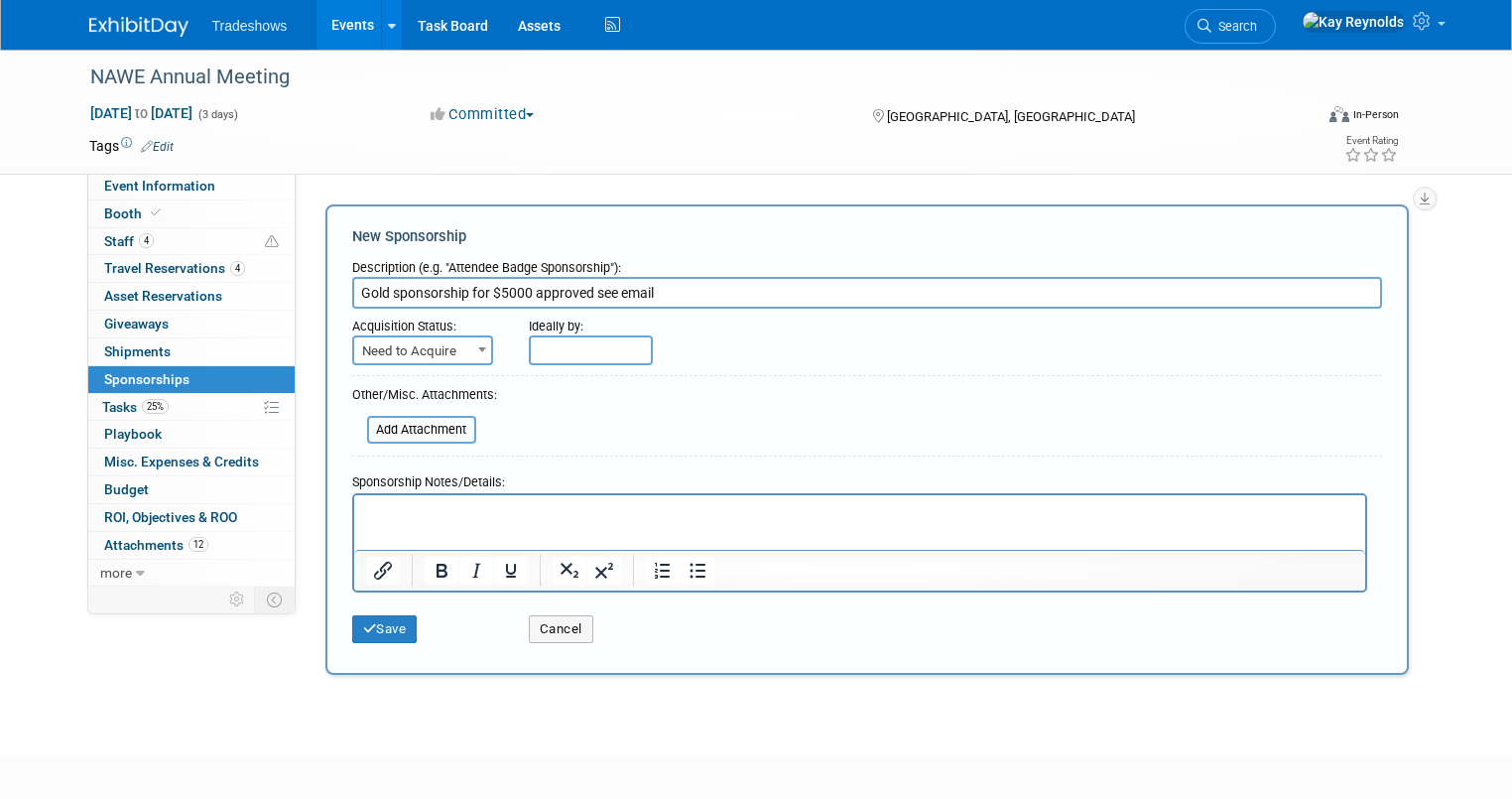 type on "Gold sponsorship for $5000 approved see email" 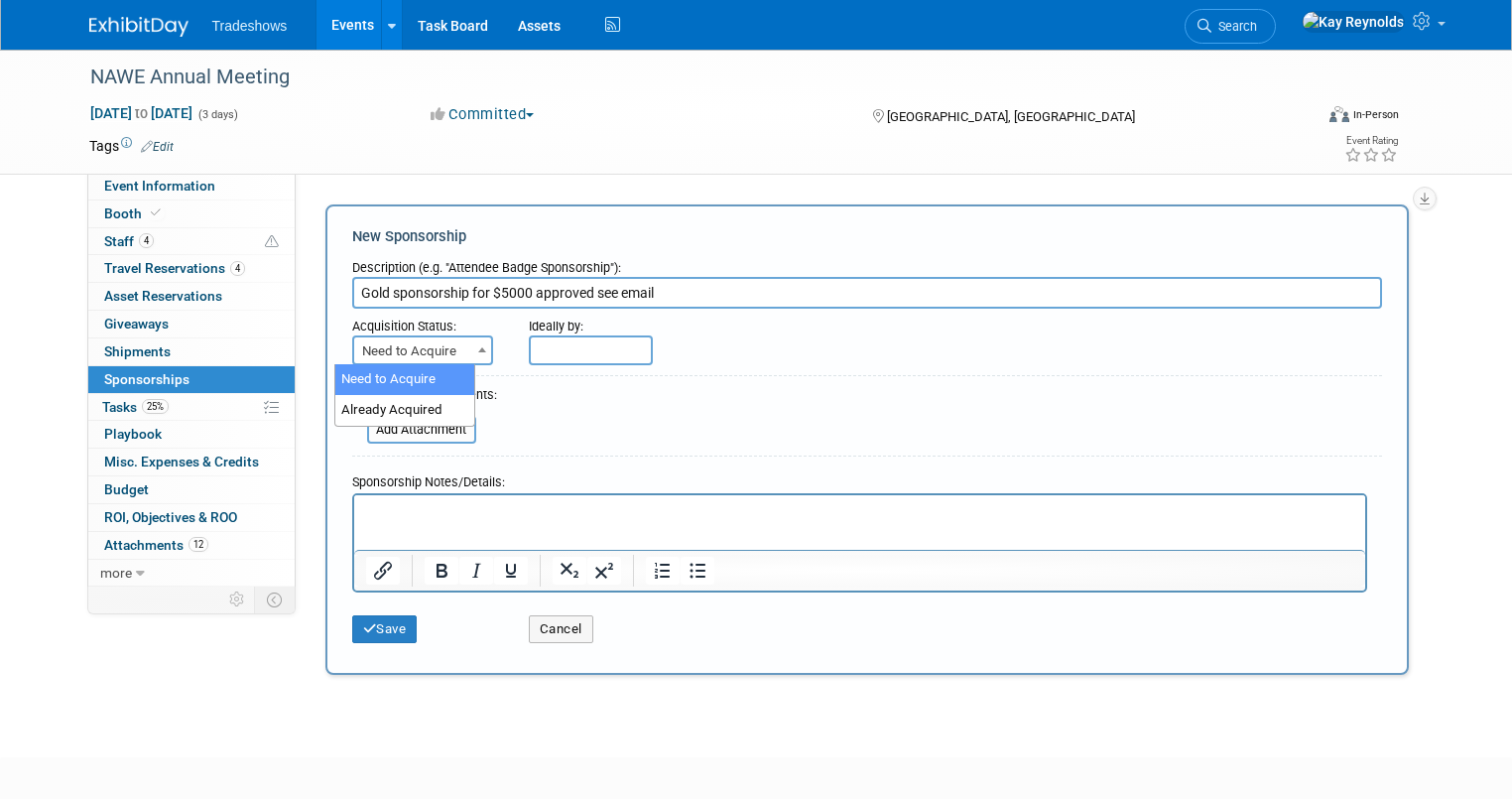 click on "Need to Acquire" at bounding box center (423, 351) 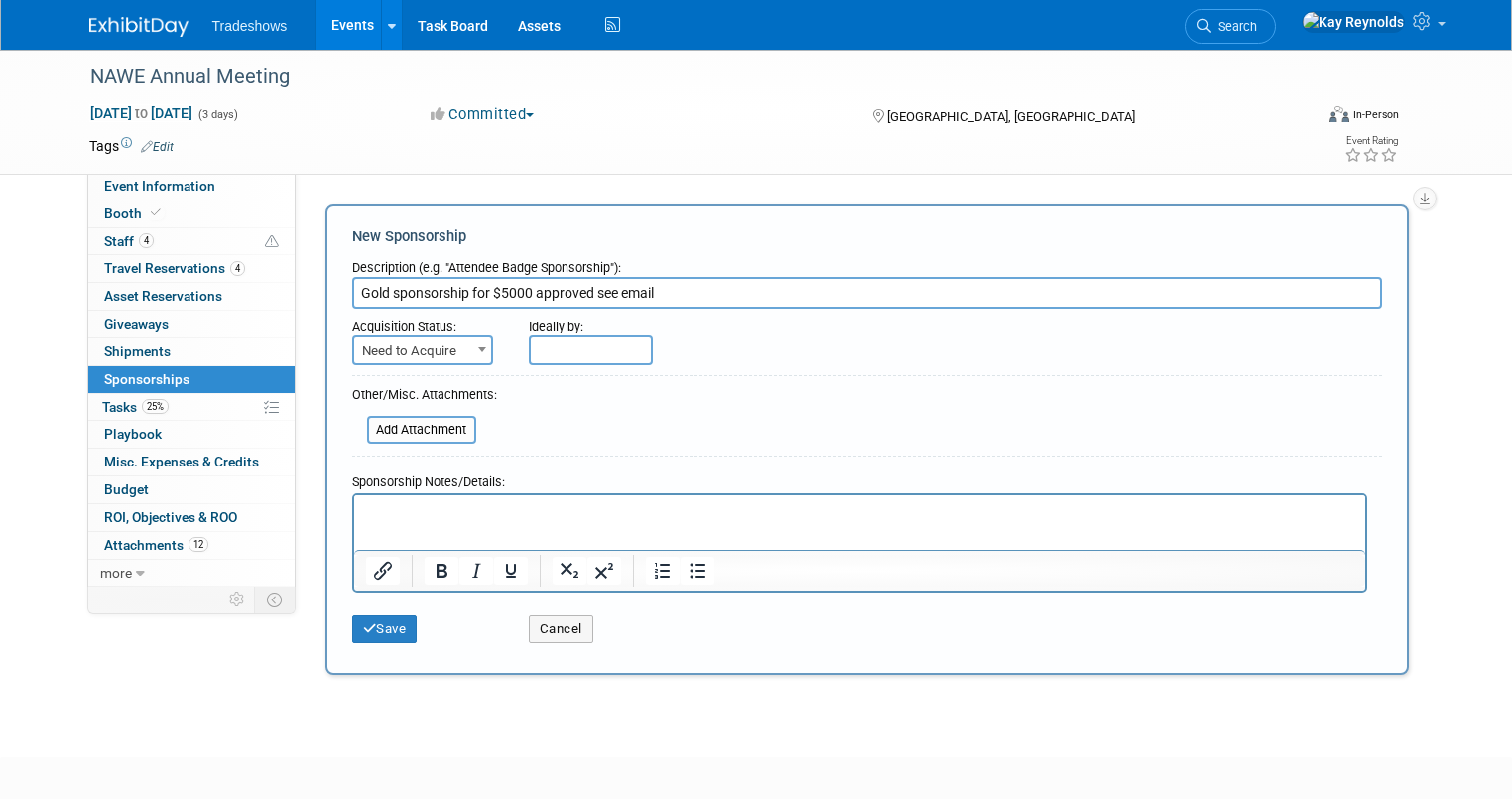 click at bounding box center (590, 350) 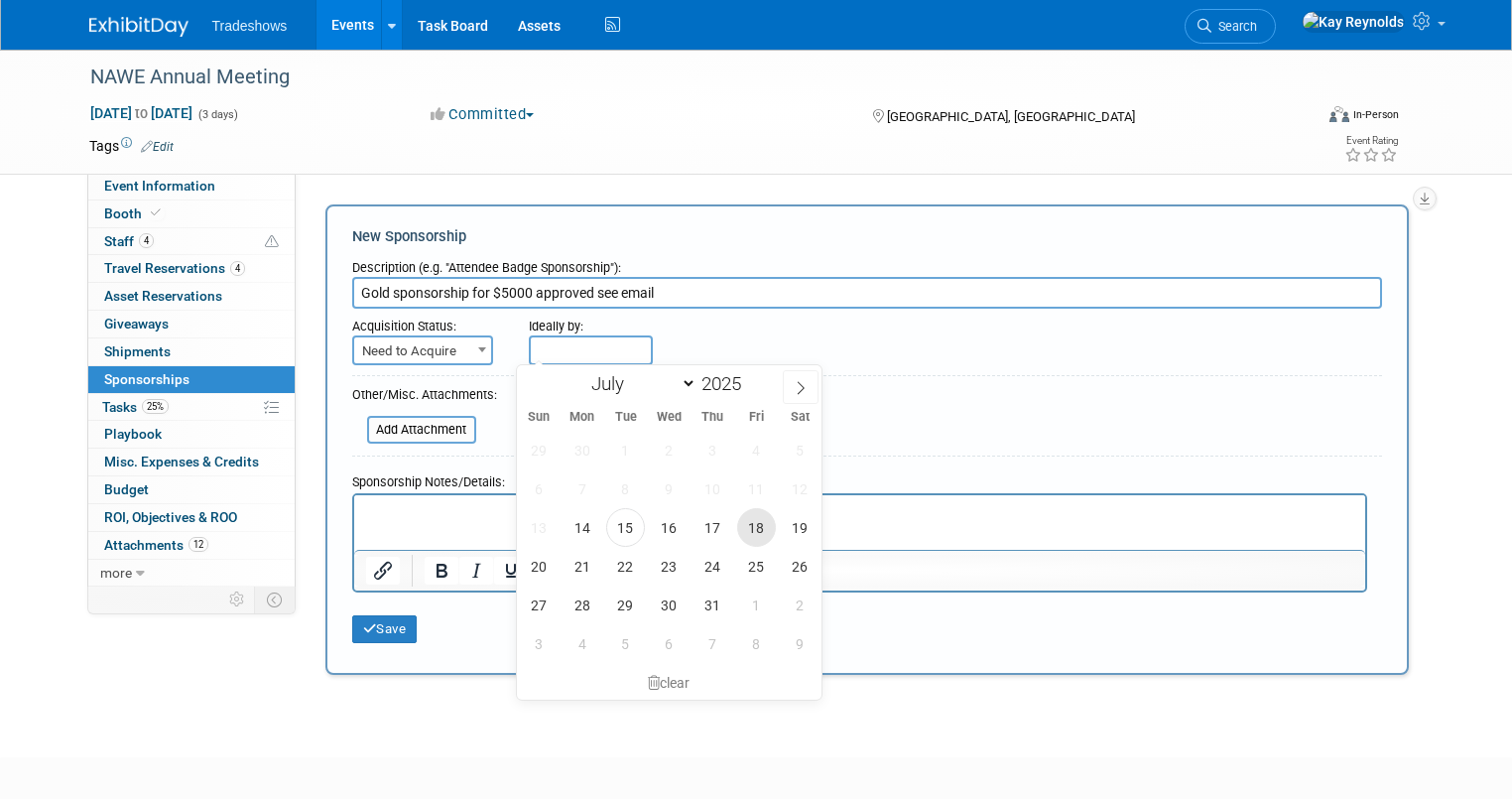 click on "18" at bounding box center [756, 527] 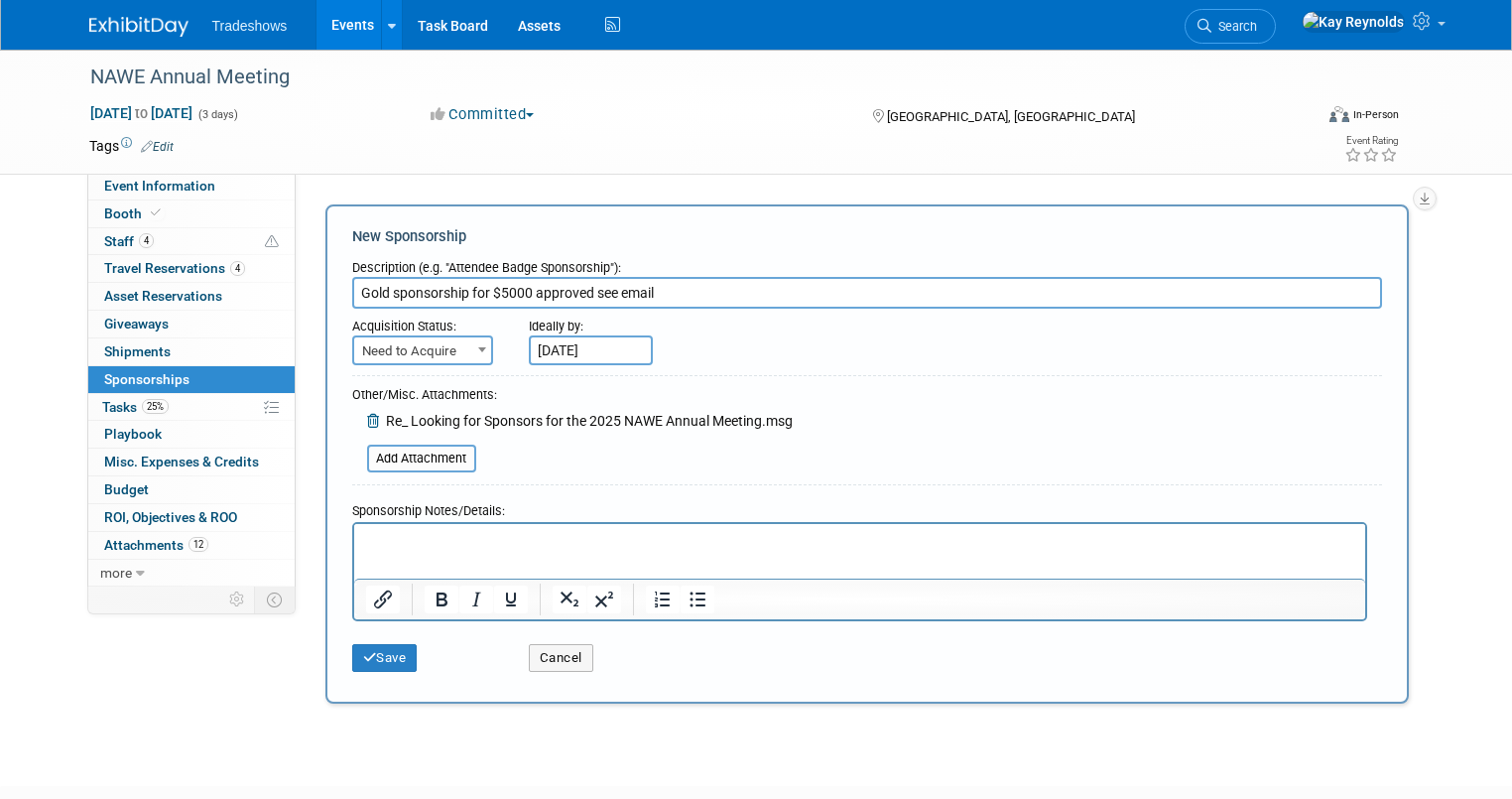 click at bounding box center [859, 541] 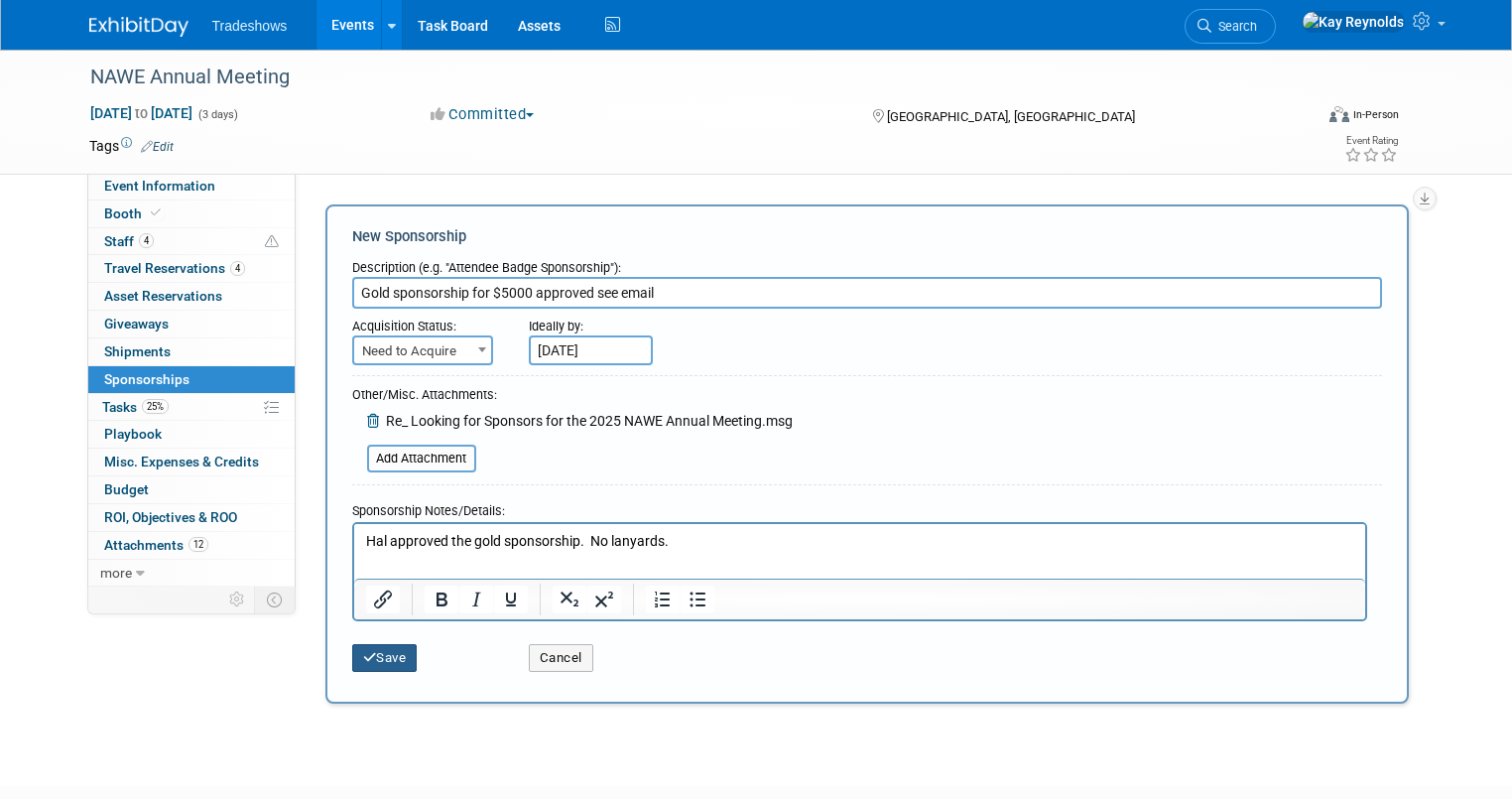 click on "Save" at bounding box center (385, 658) 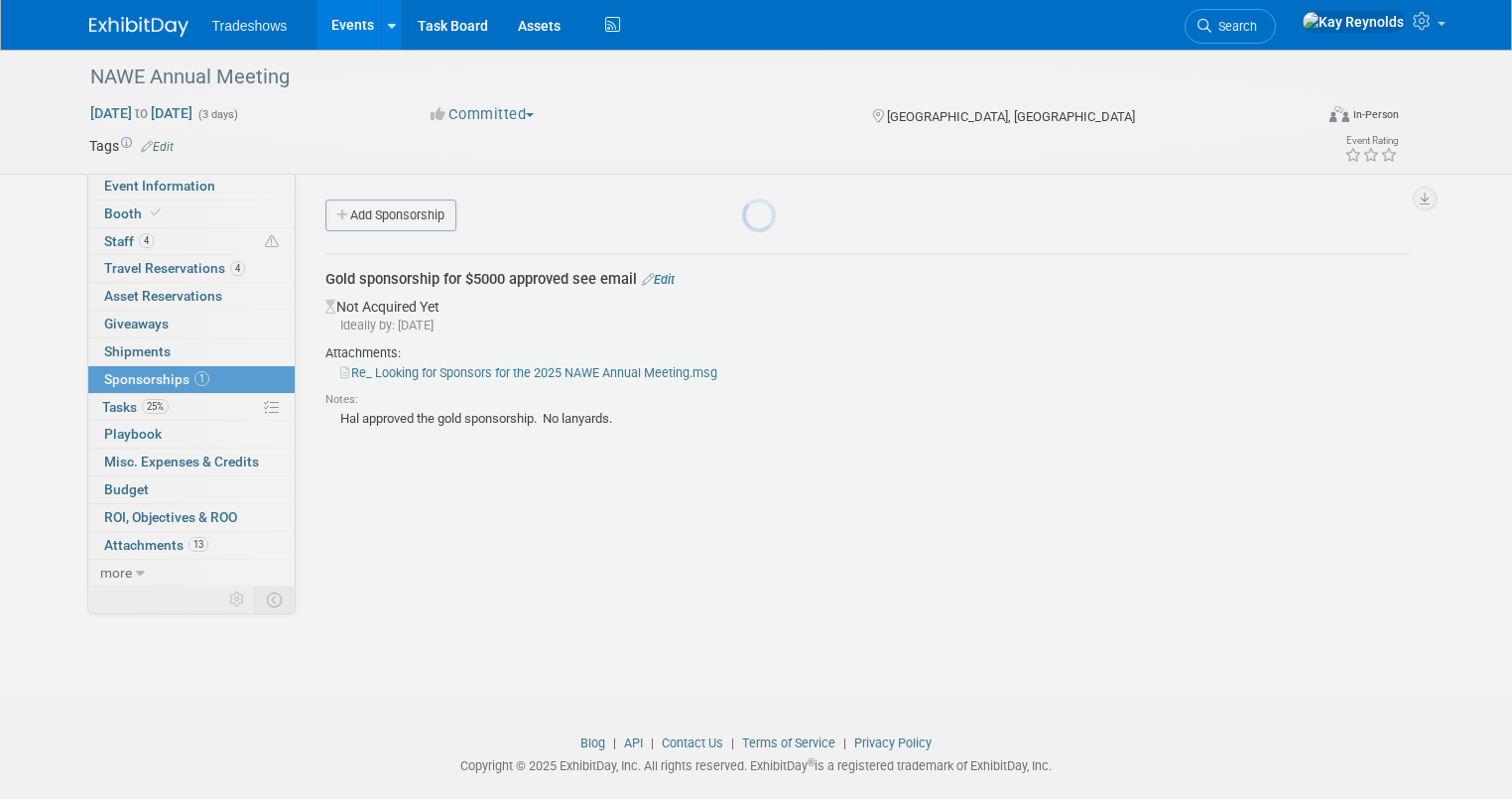 scroll, scrollTop: 30, scrollLeft: 0, axis: vertical 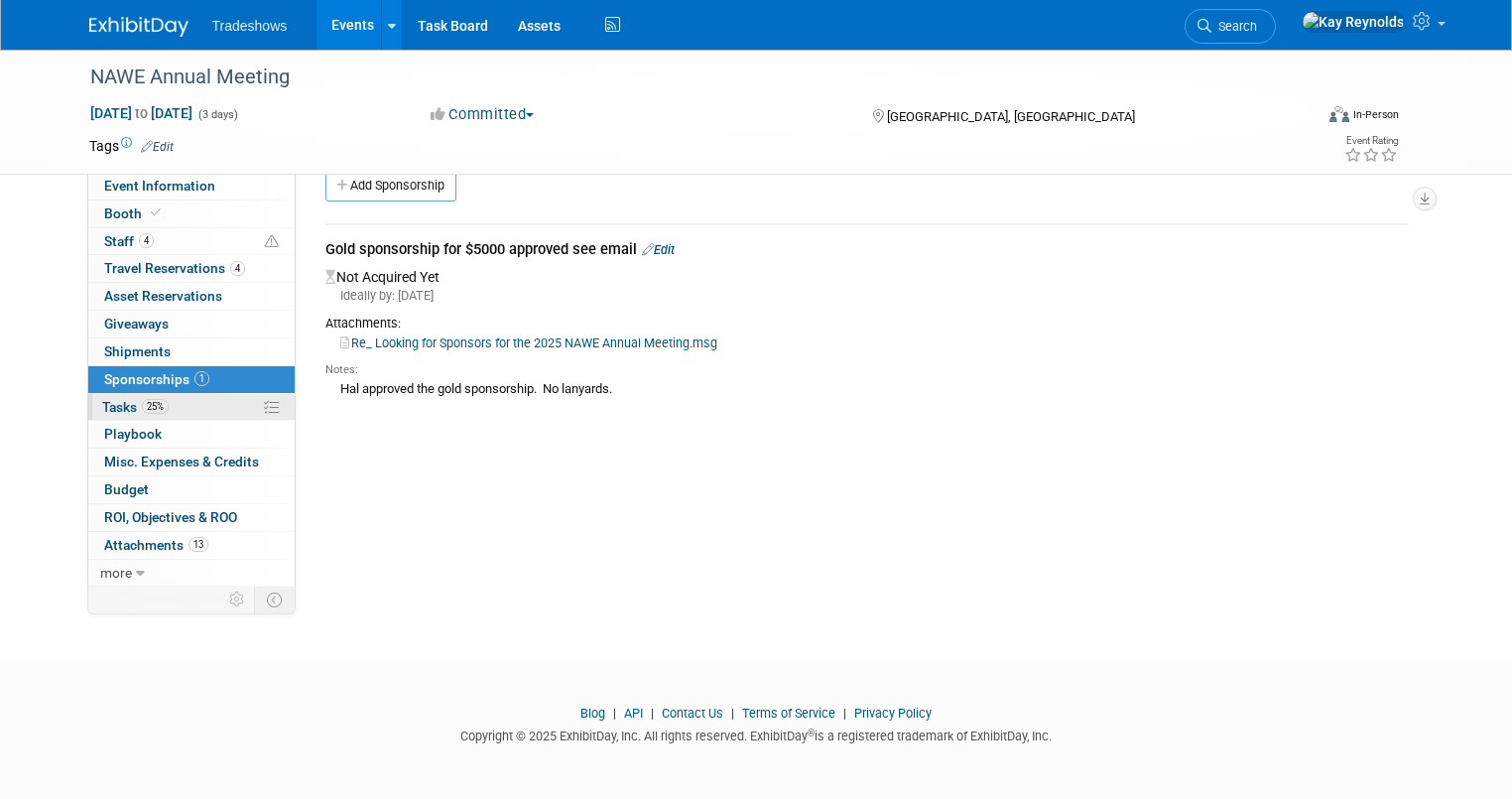 click on "25%" at bounding box center (155, 406) 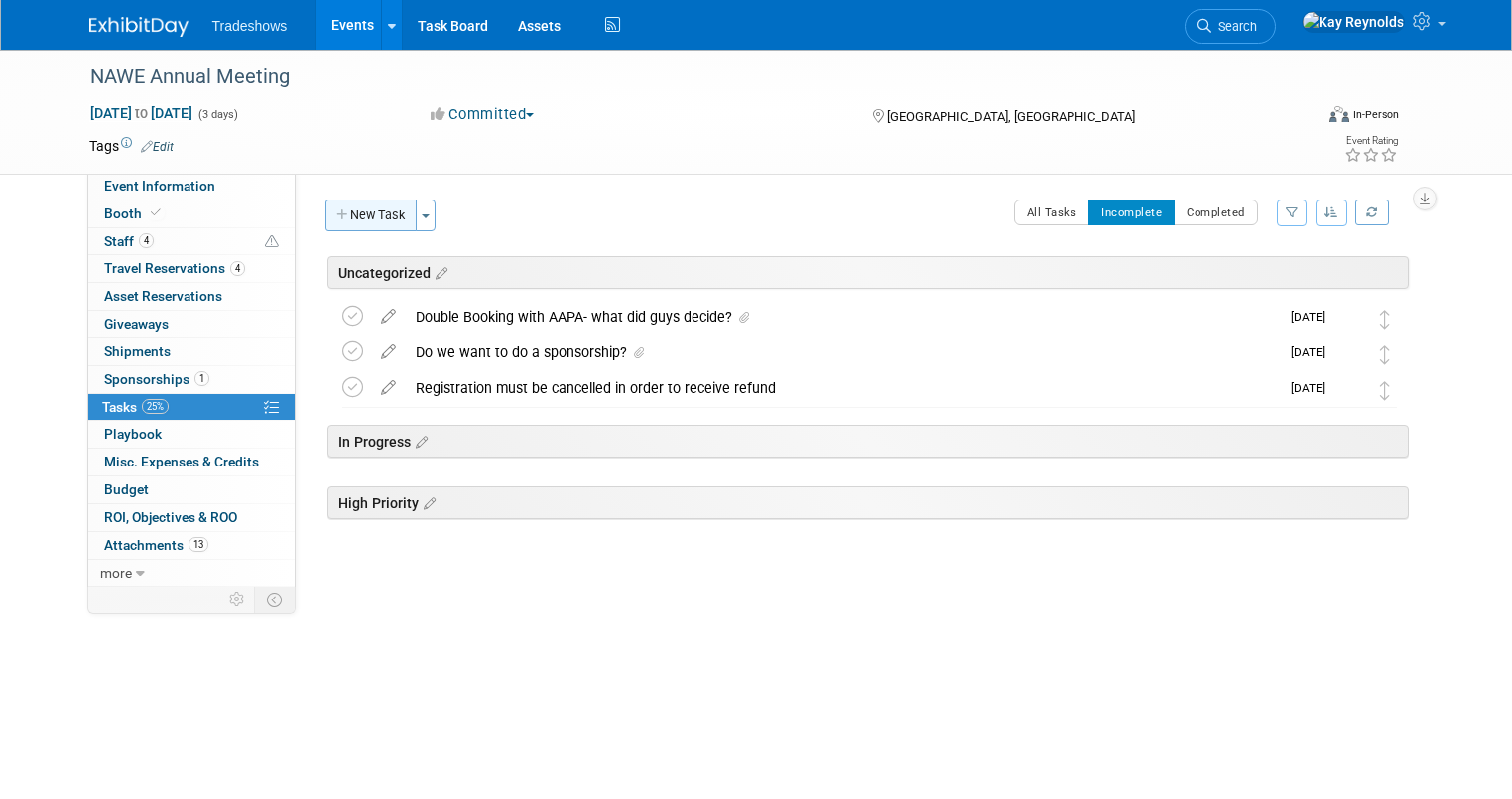 click on "New Task" at bounding box center (371, 215) 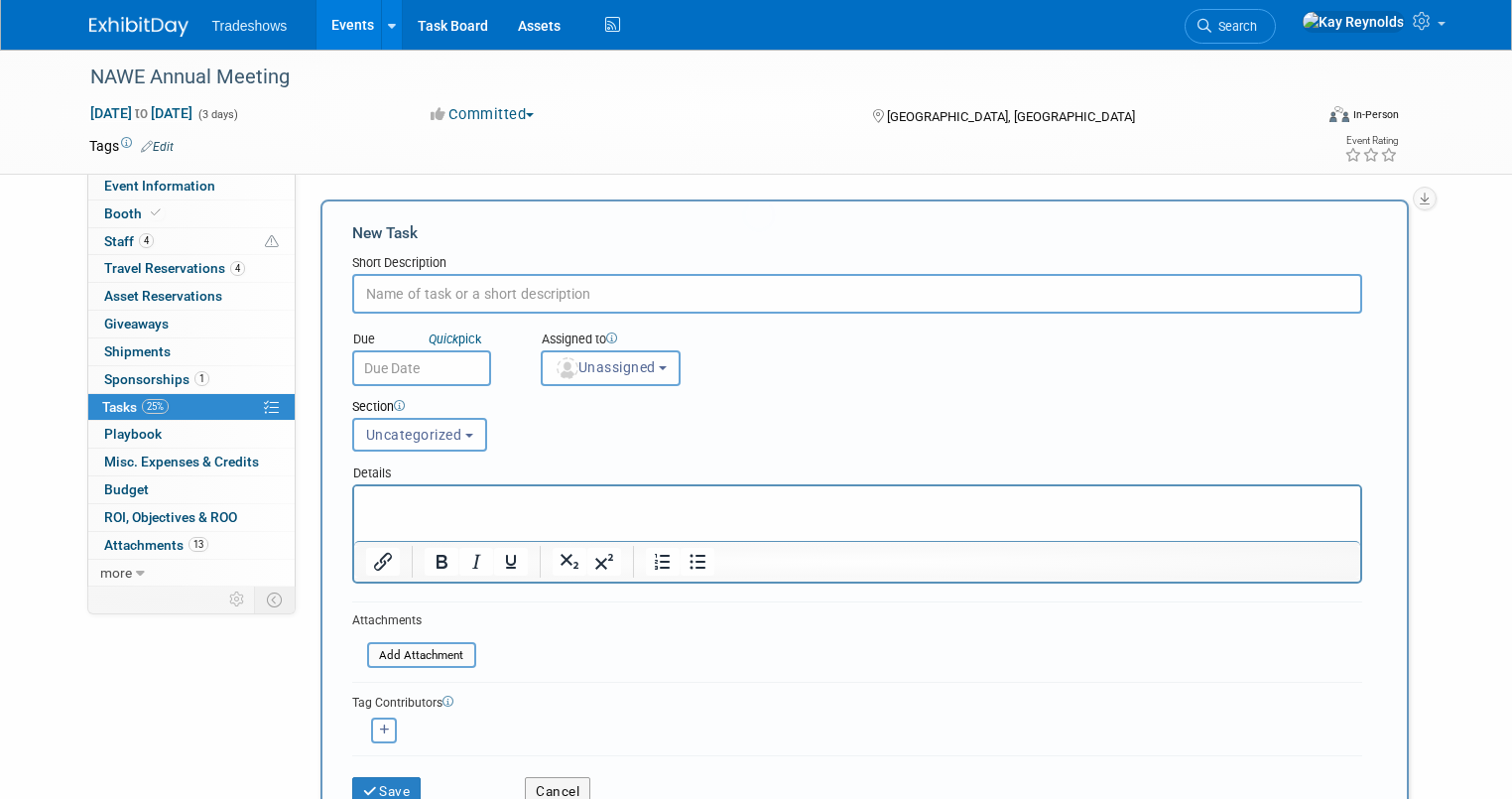 scroll, scrollTop: 0, scrollLeft: 0, axis: both 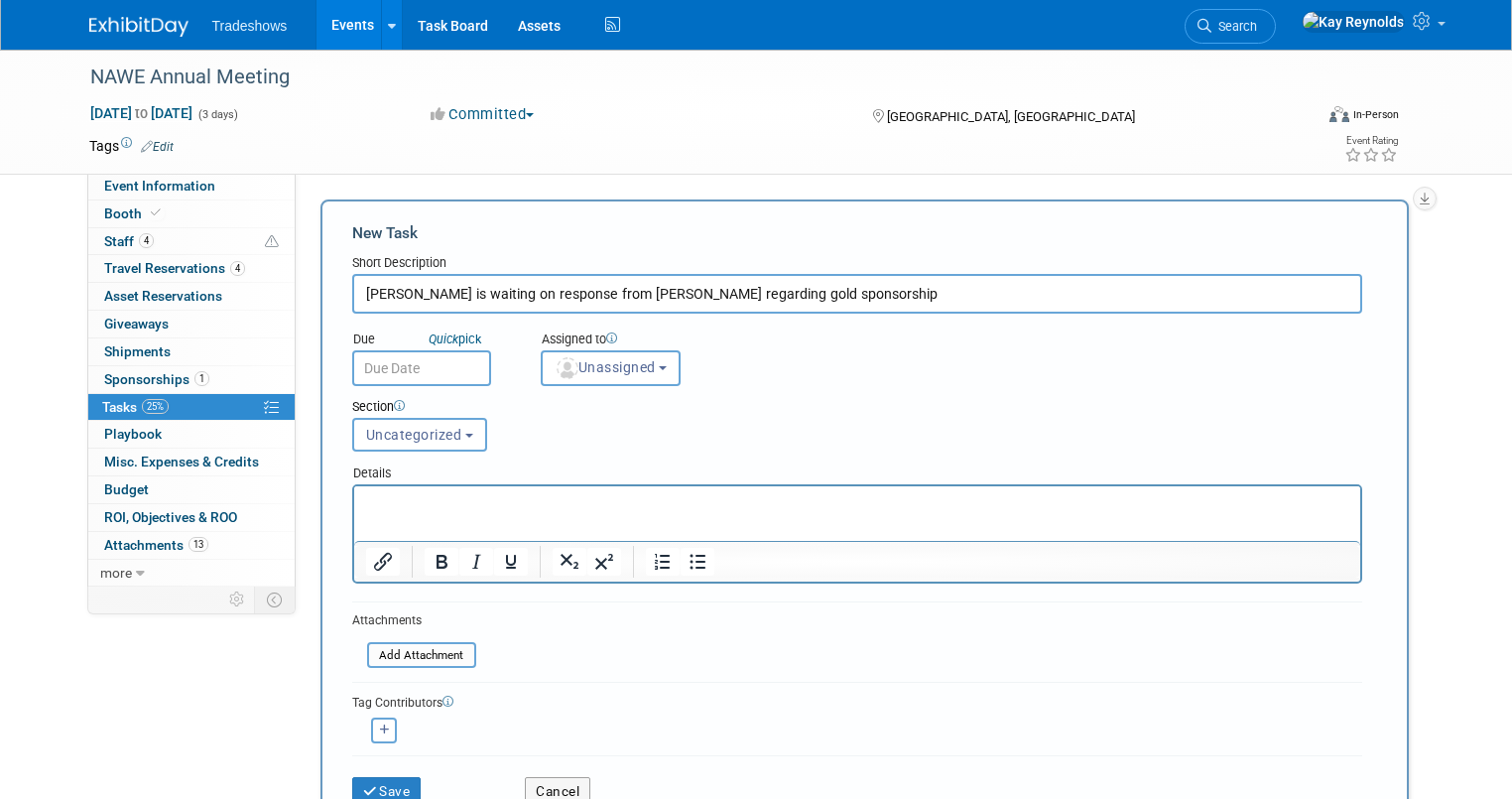 type on "[PERSON_NAME] is waiting on response from [PERSON_NAME] regarding gold sponsorship" 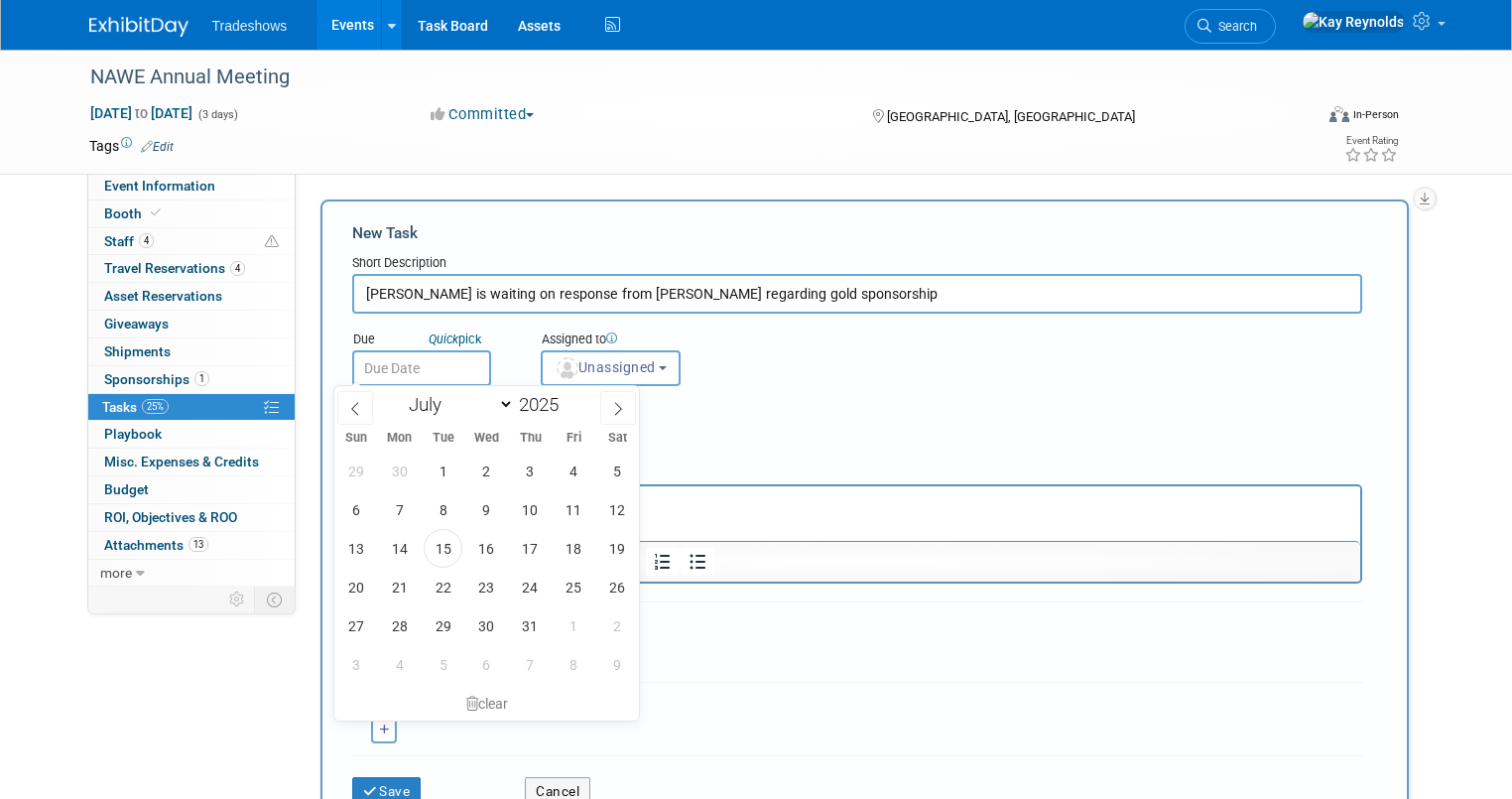 click at bounding box center [422, 368] 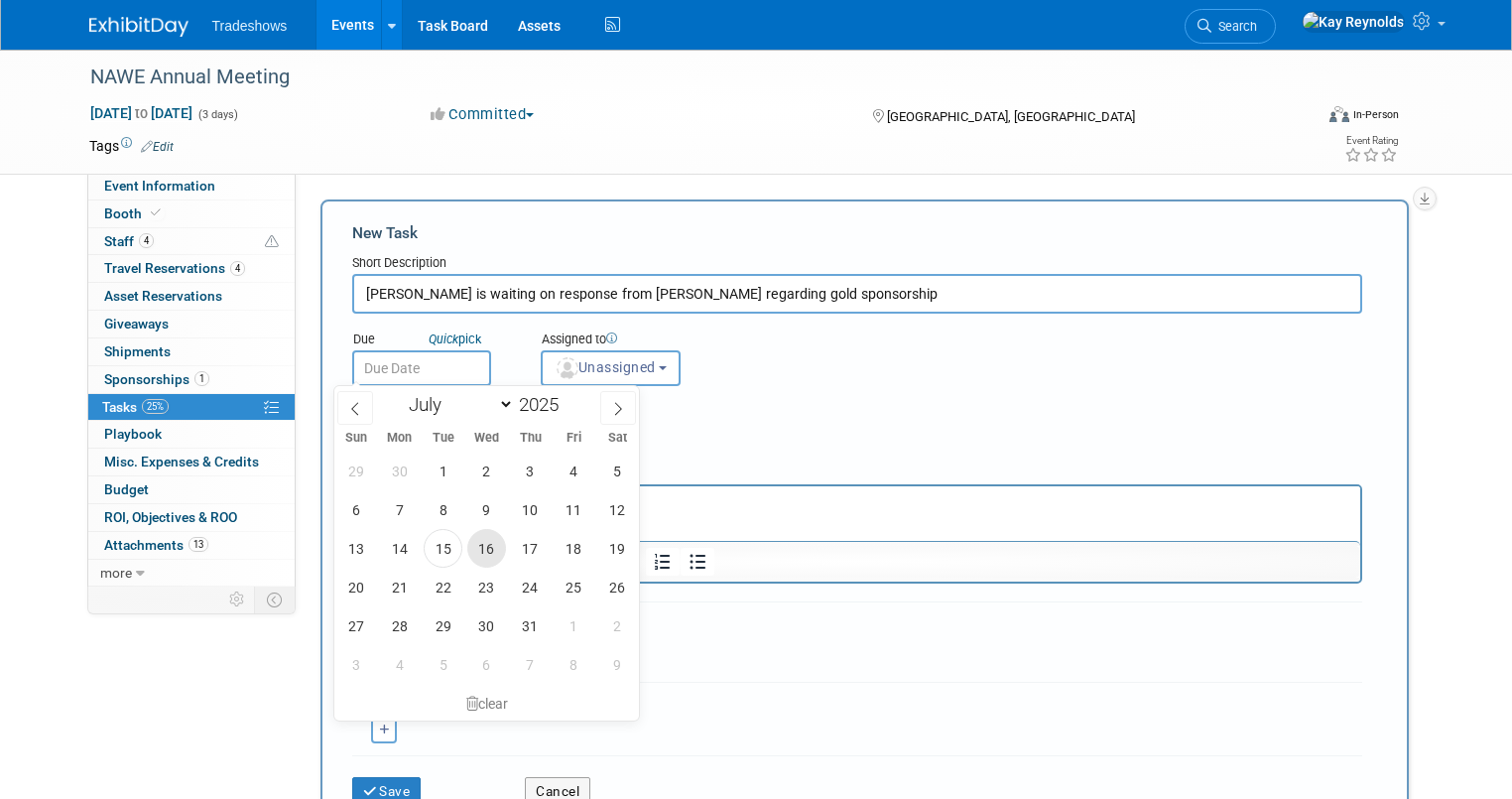 click on "16" at bounding box center [486, 548] 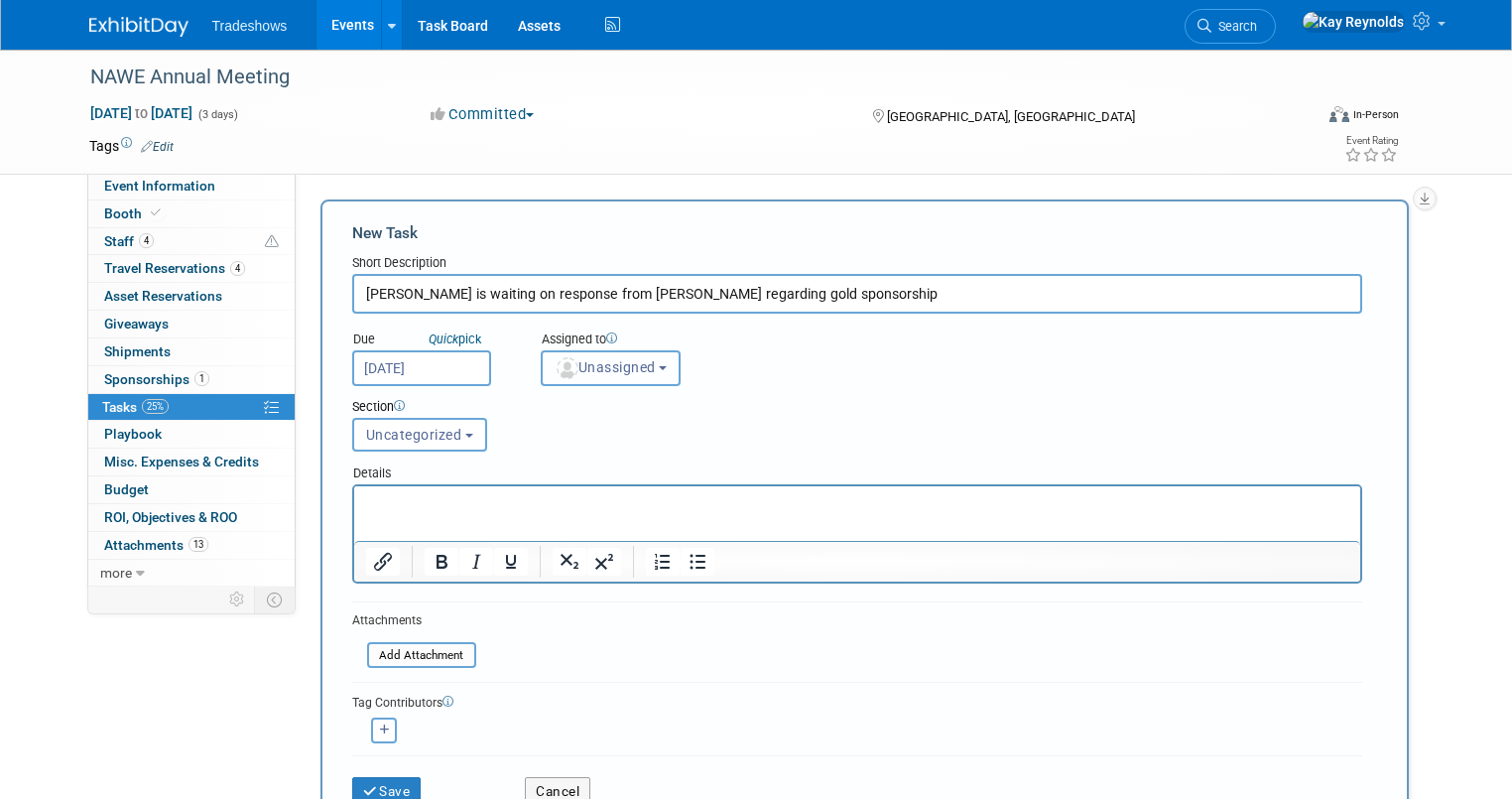 click on "Unassigned" at bounding box center [611, 368] 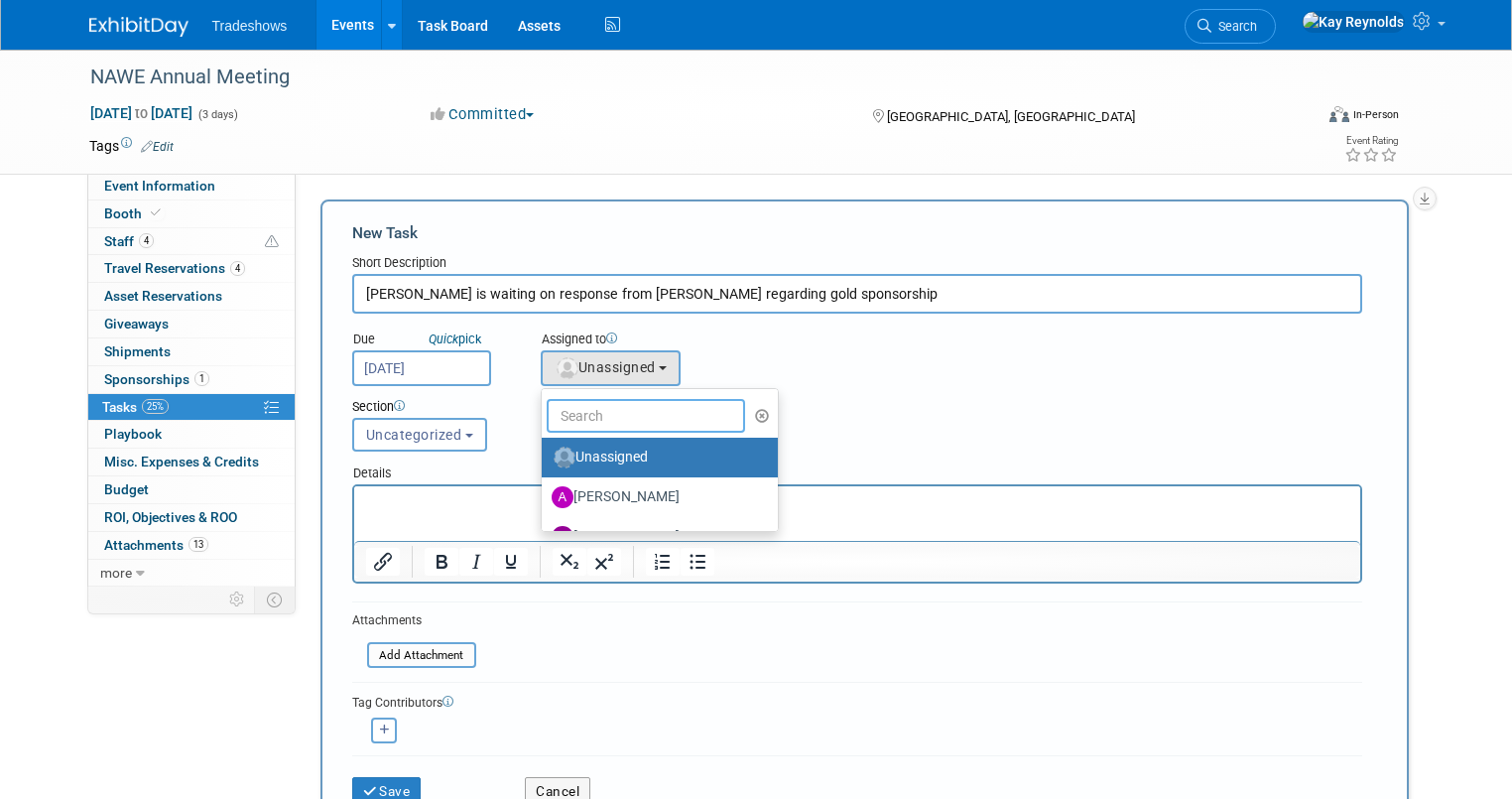 click at bounding box center (646, 416) 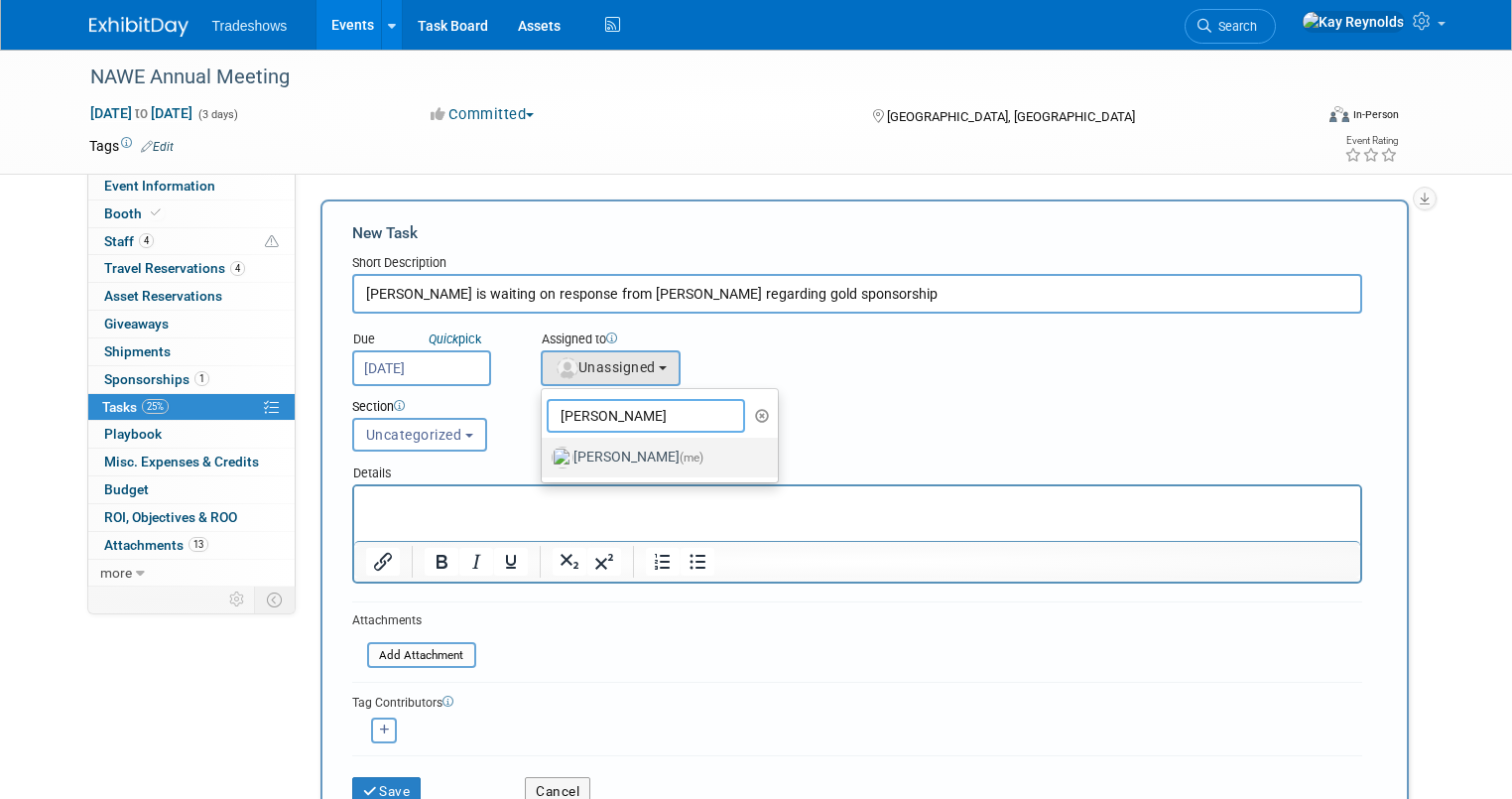type on "[PERSON_NAME]" 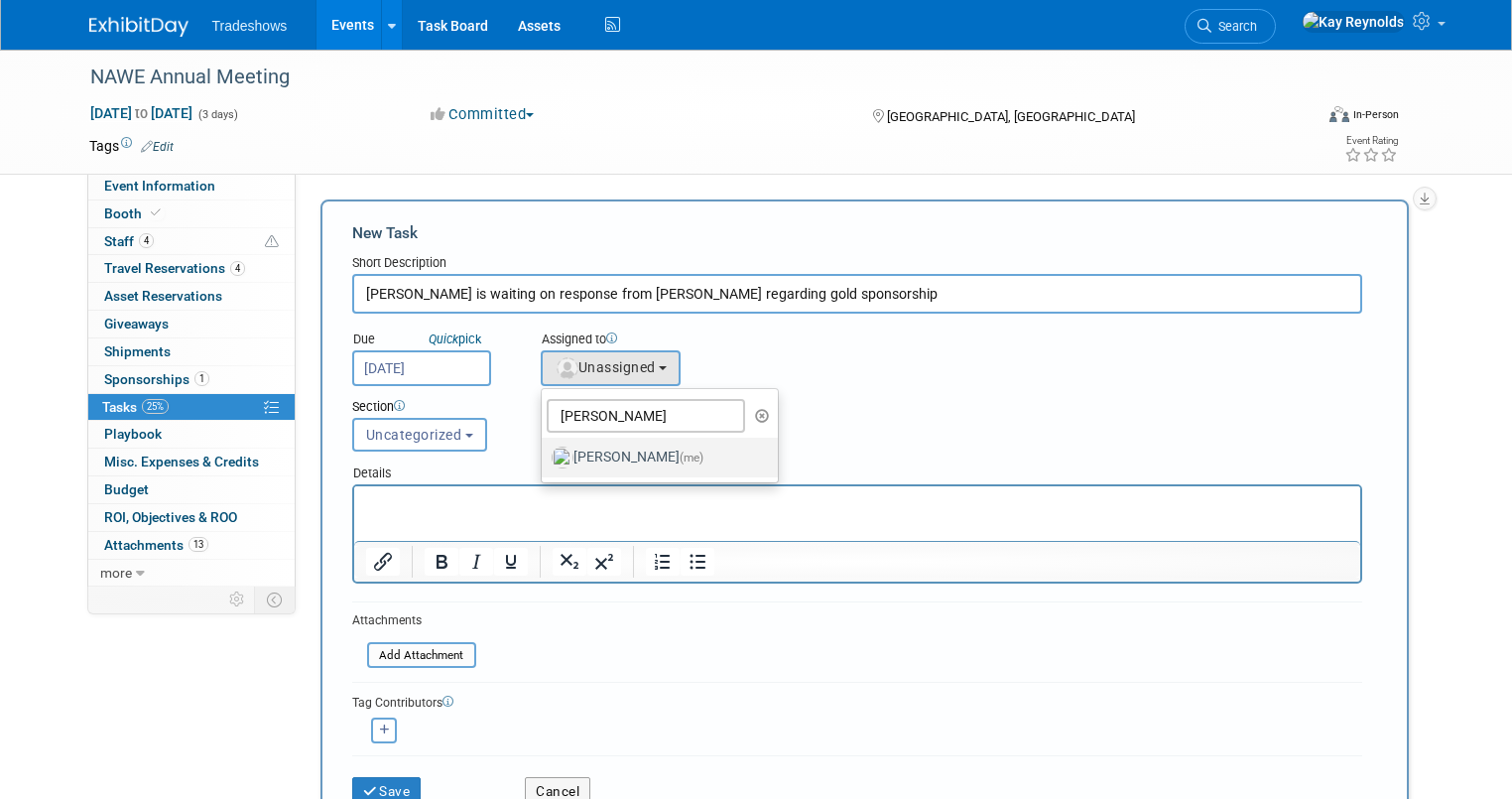 click on "[PERSON_NAME]
(me)" at bounding box center (655, 458) 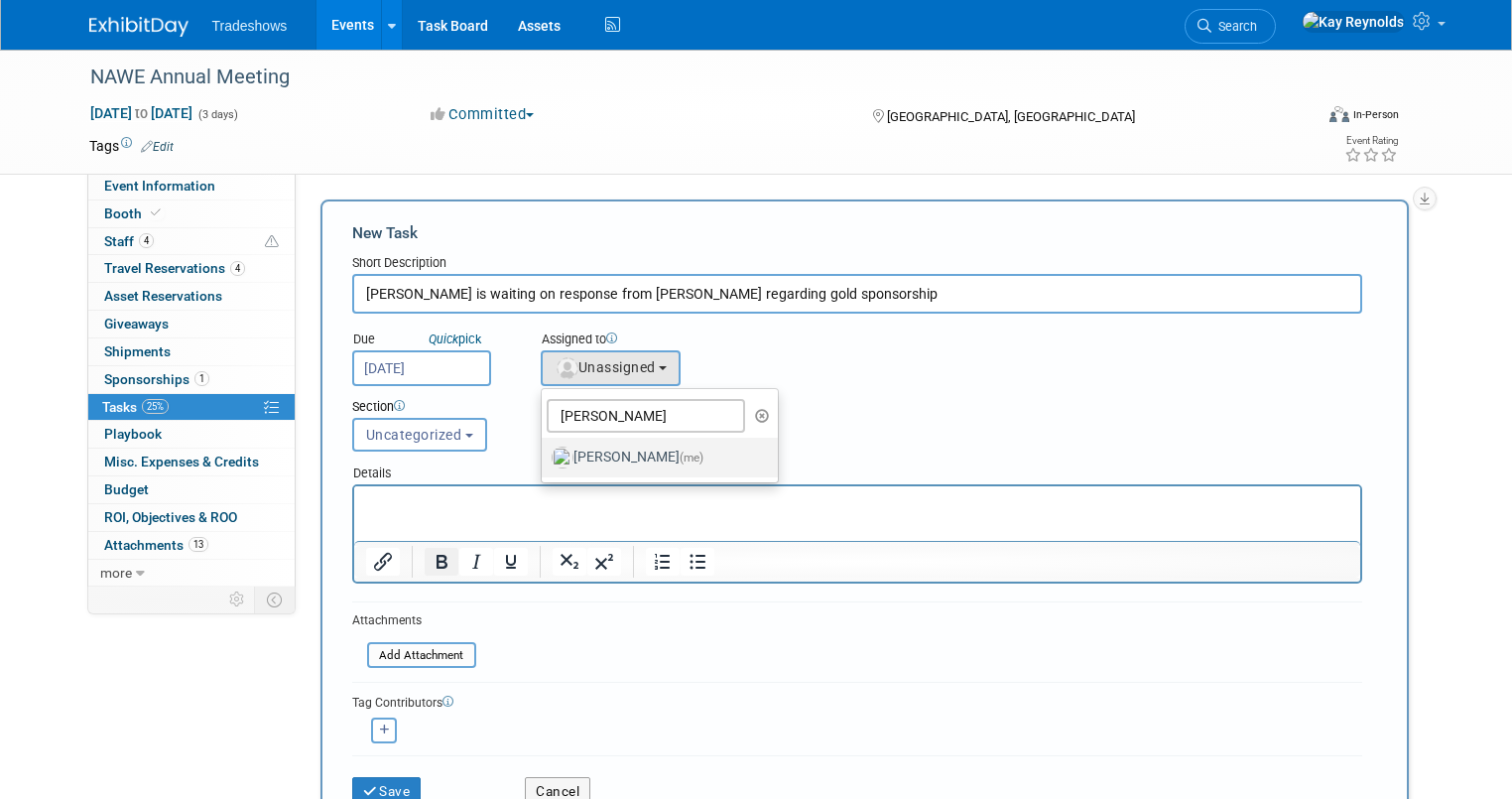 select on "5e9256d4-eeb1-4d7e-ac69-1857632dd0f4" 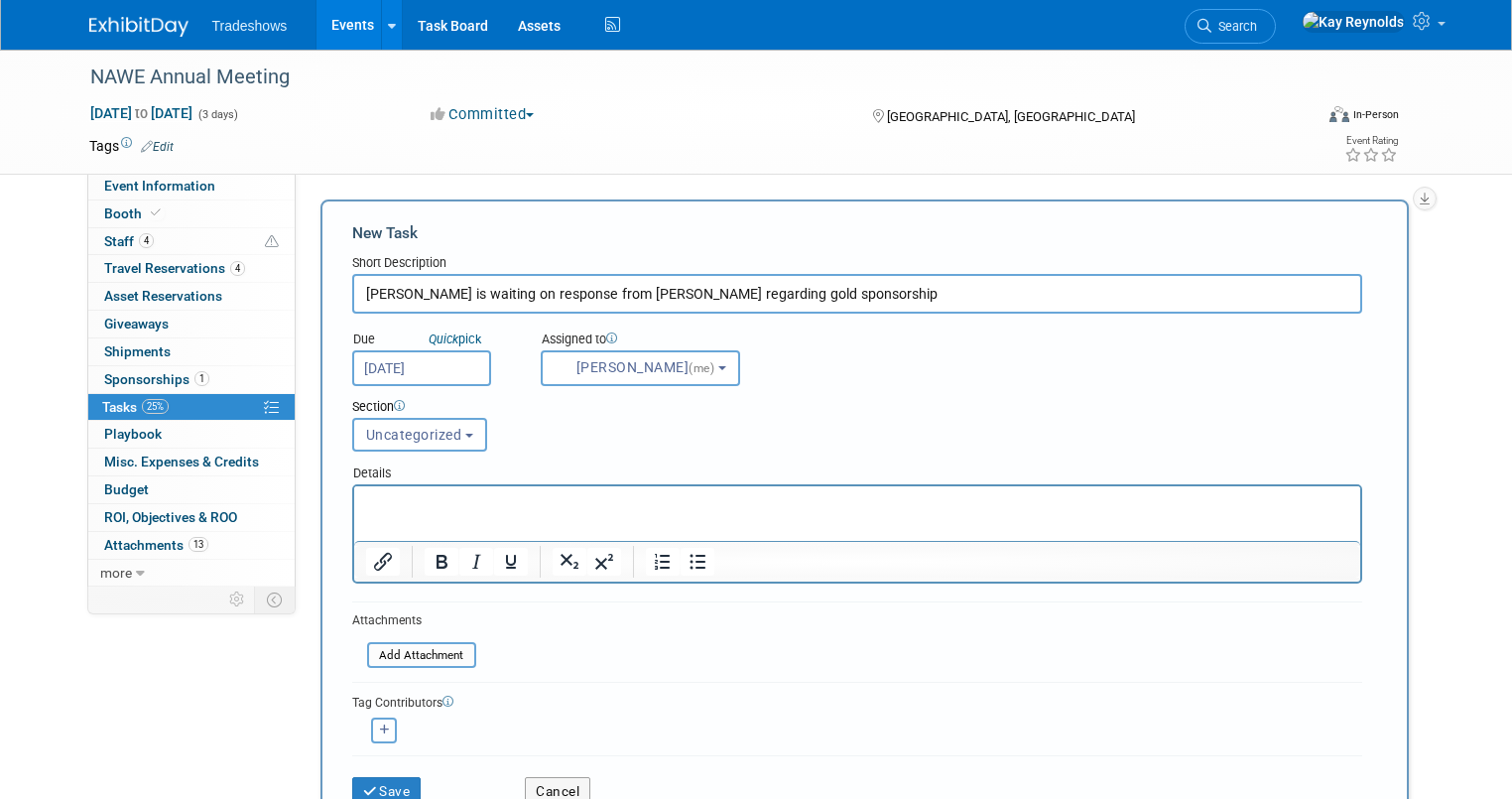 click at bounding box center [384, 731] 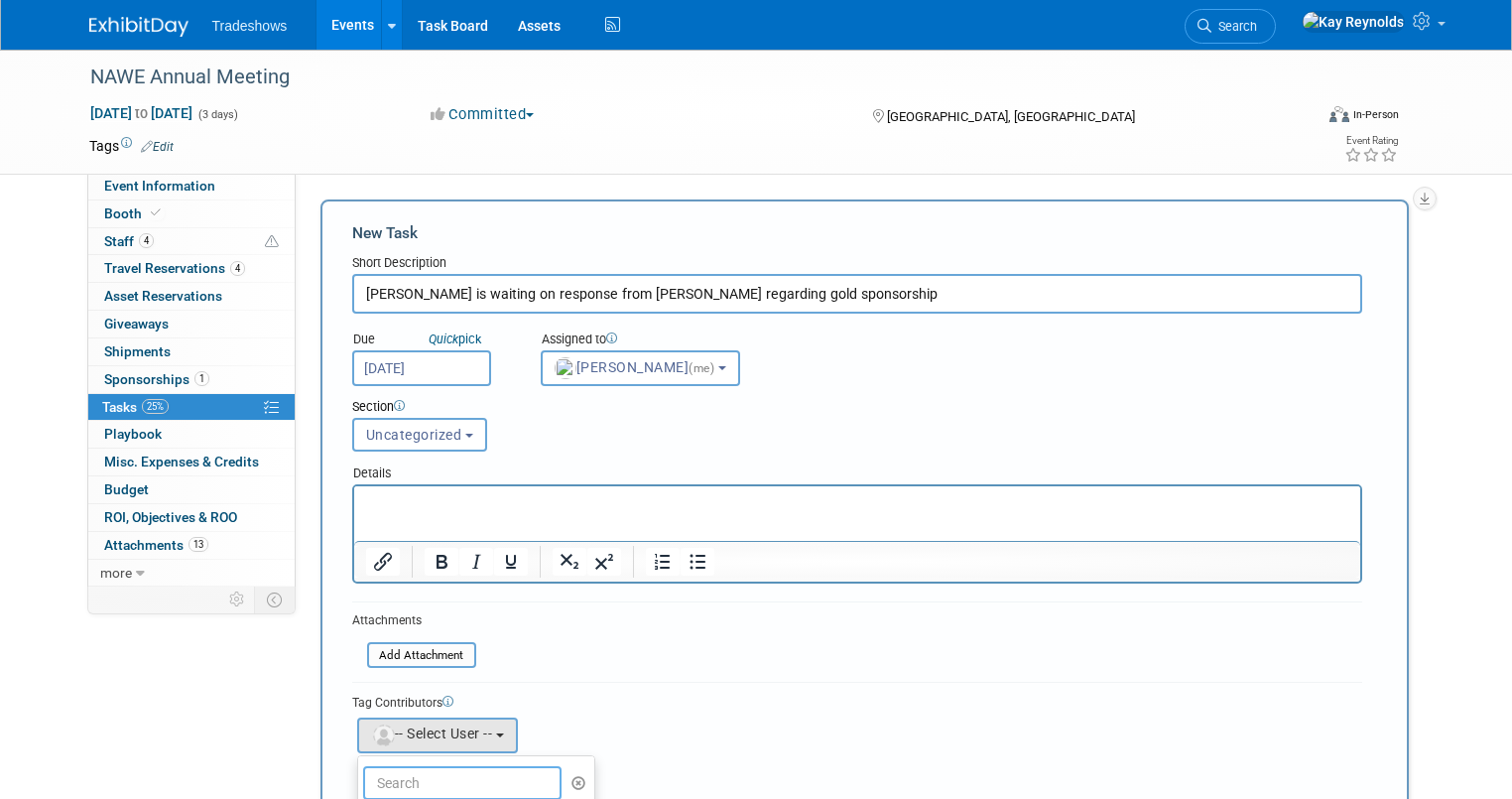 click at bounding box center [462, 783] 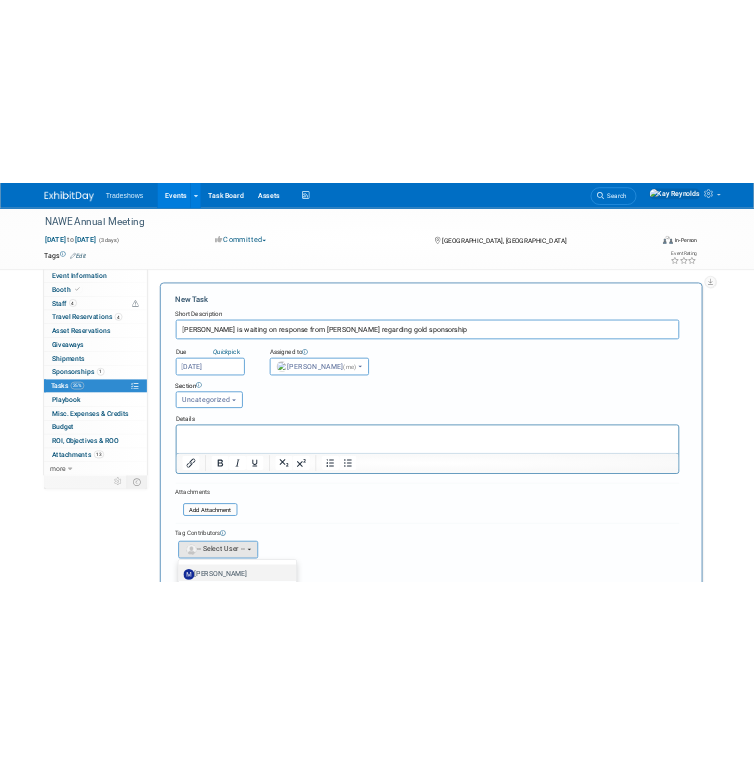 scroll, scrollTop: 0, scrollLeft: 0, axis: both 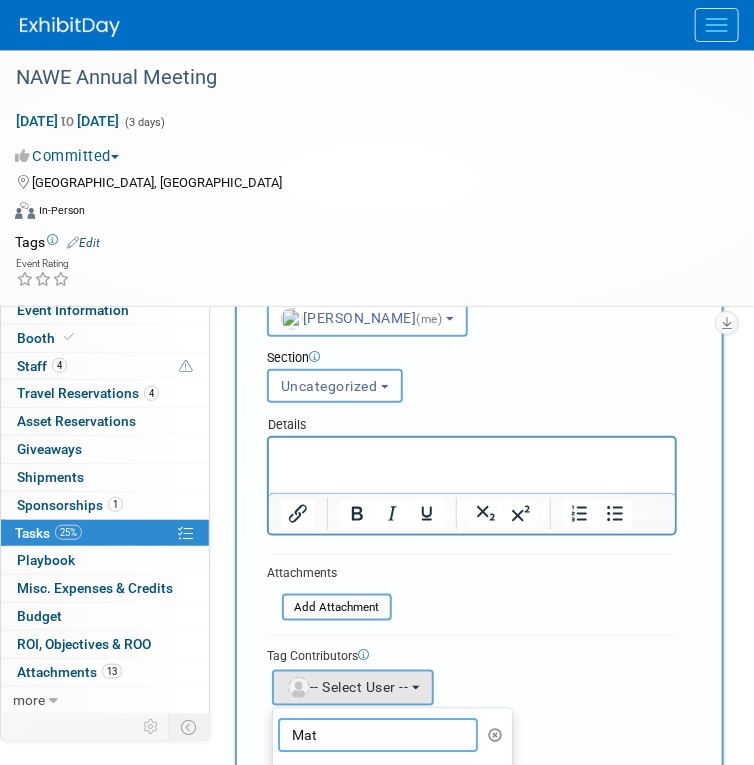 click on "Mat" at bounding box center [378, 736] 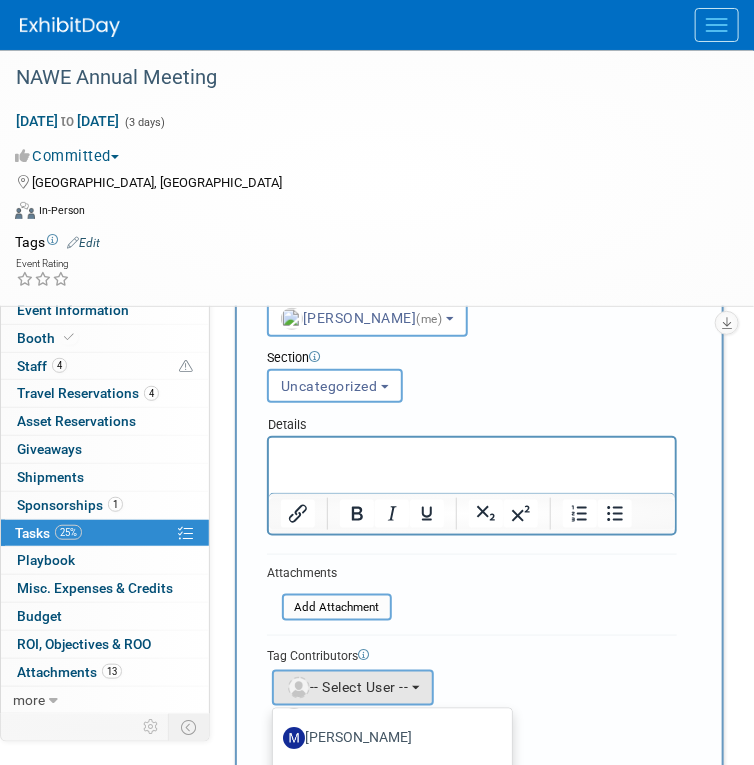 scroll, scrollTop: 0, scrollLeft: 0, axis: both 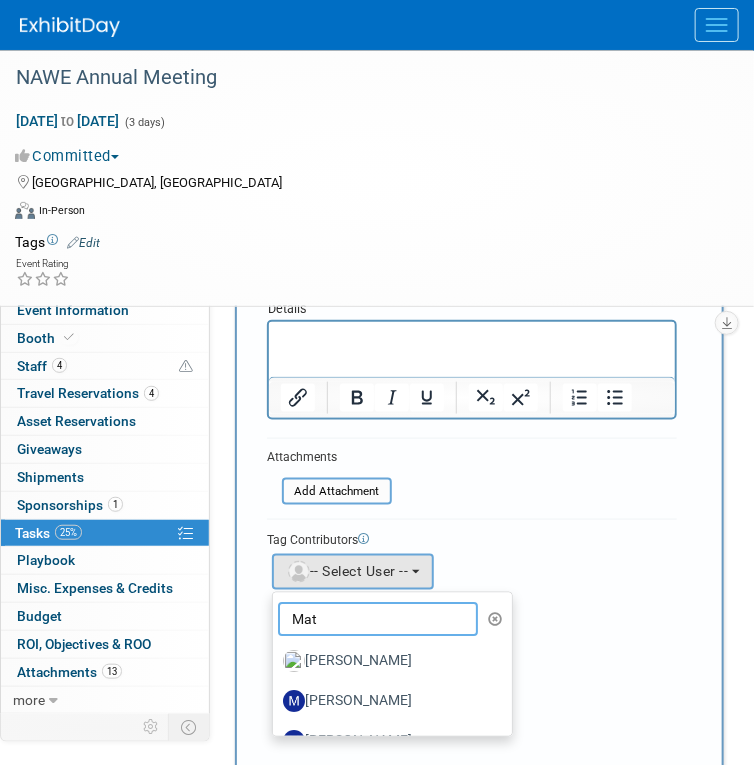 type on "Mat" 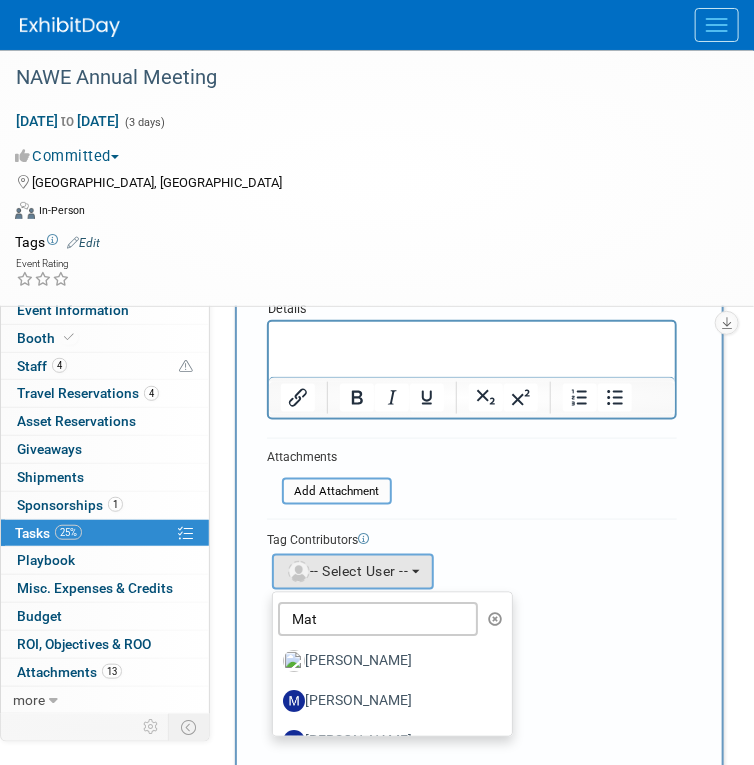 click on "[PERSON_NAME]" at bounding box center (387, 662) 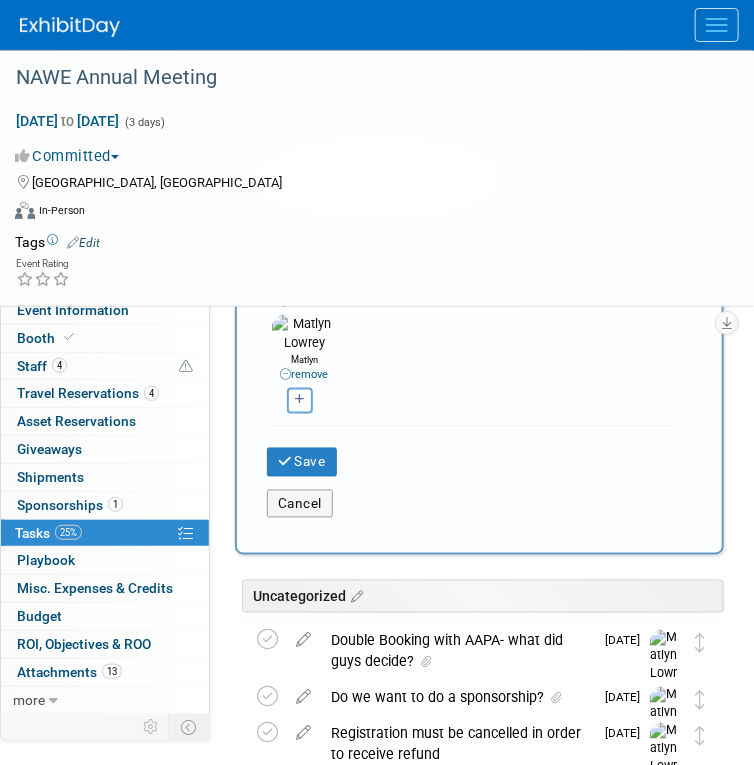 scroll, scrollTop: 596, scrollLeft: 0, axis: vertical 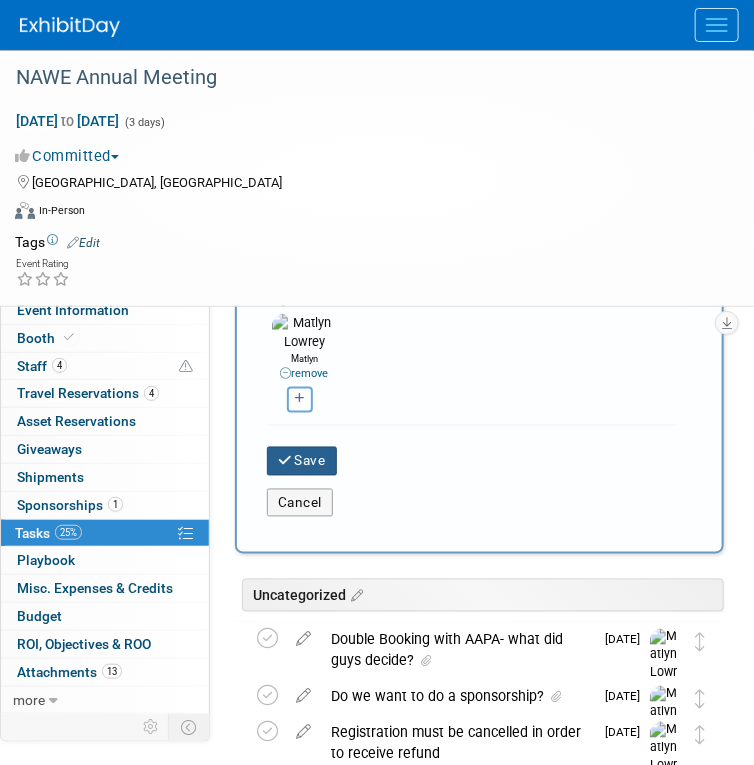 click on "Save" at bounding box center [302, 461] 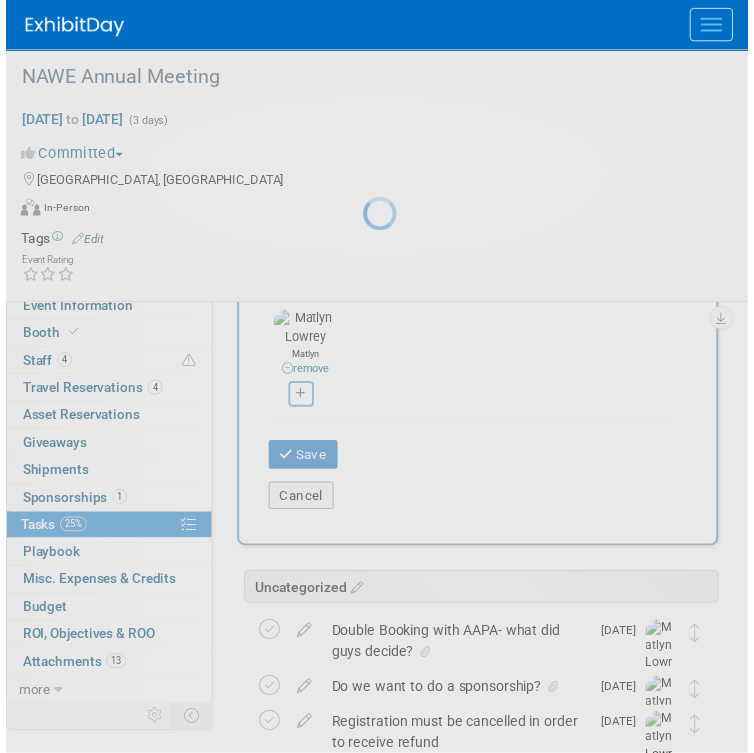 scroll, scrollTop: 0, scrollLeft: 0, axis: both 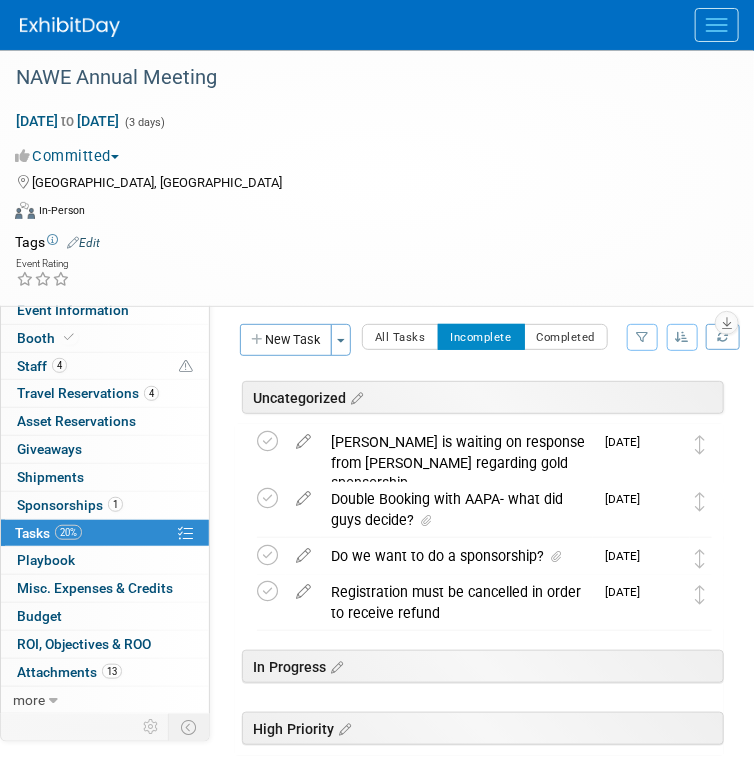 click on "[PERSON_NAME] is waiting on response from [PERSON_NAME] regarding gold sponsorship" at bounding box center (457, 462) 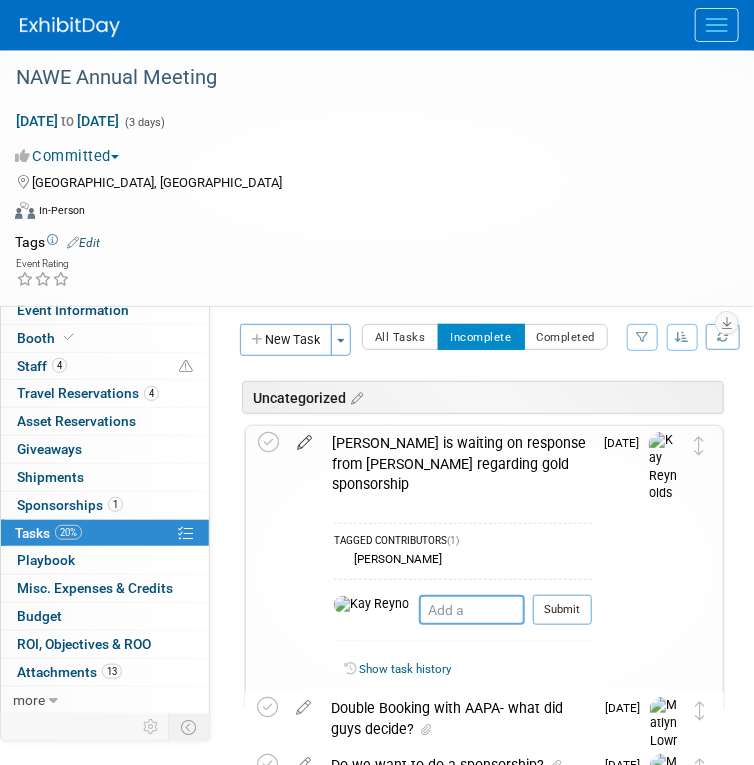 click at bounding box center [304, 438] 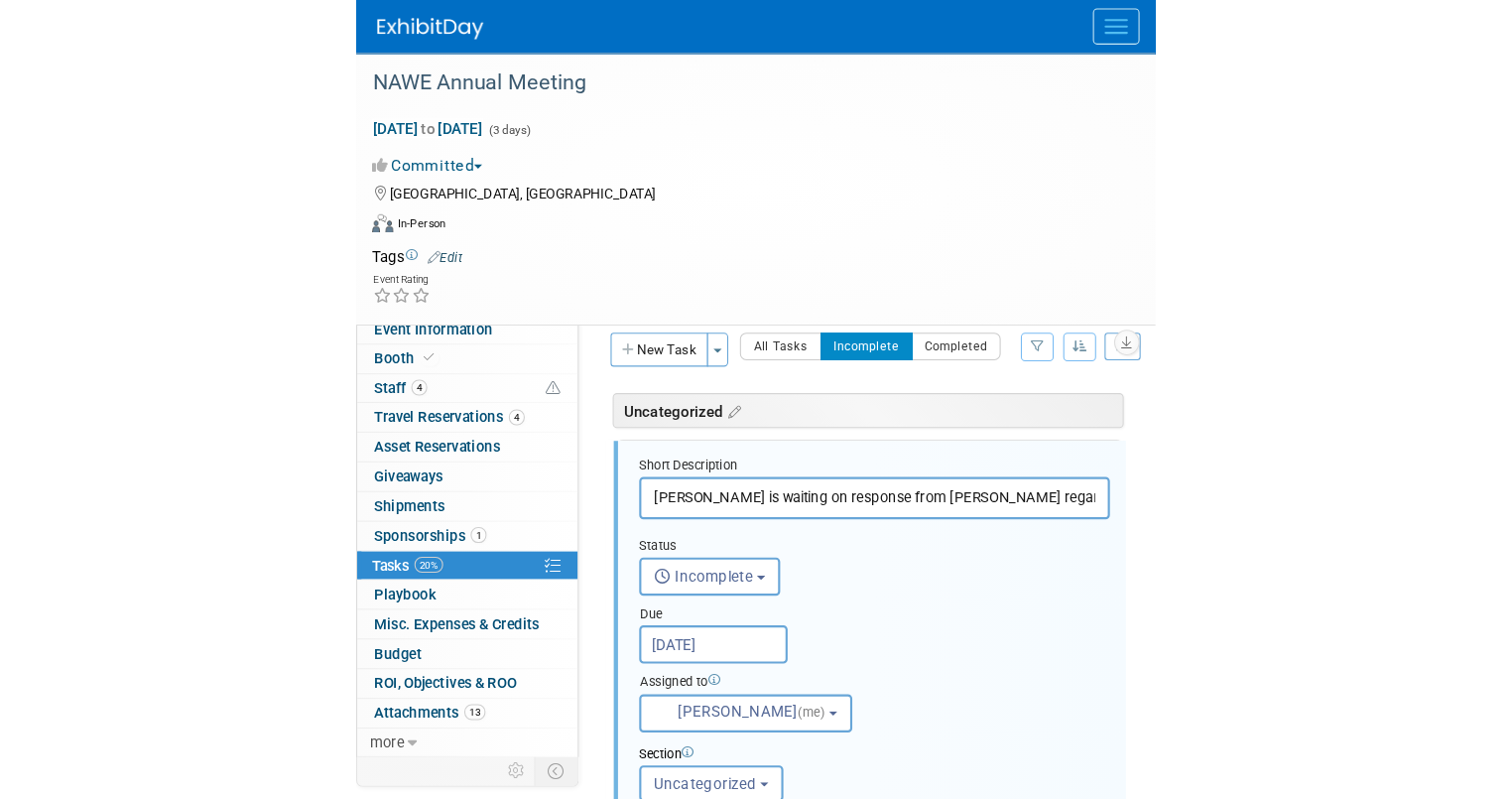 scroll, scrollTop: 0, scrollLeft: 0, axis: both 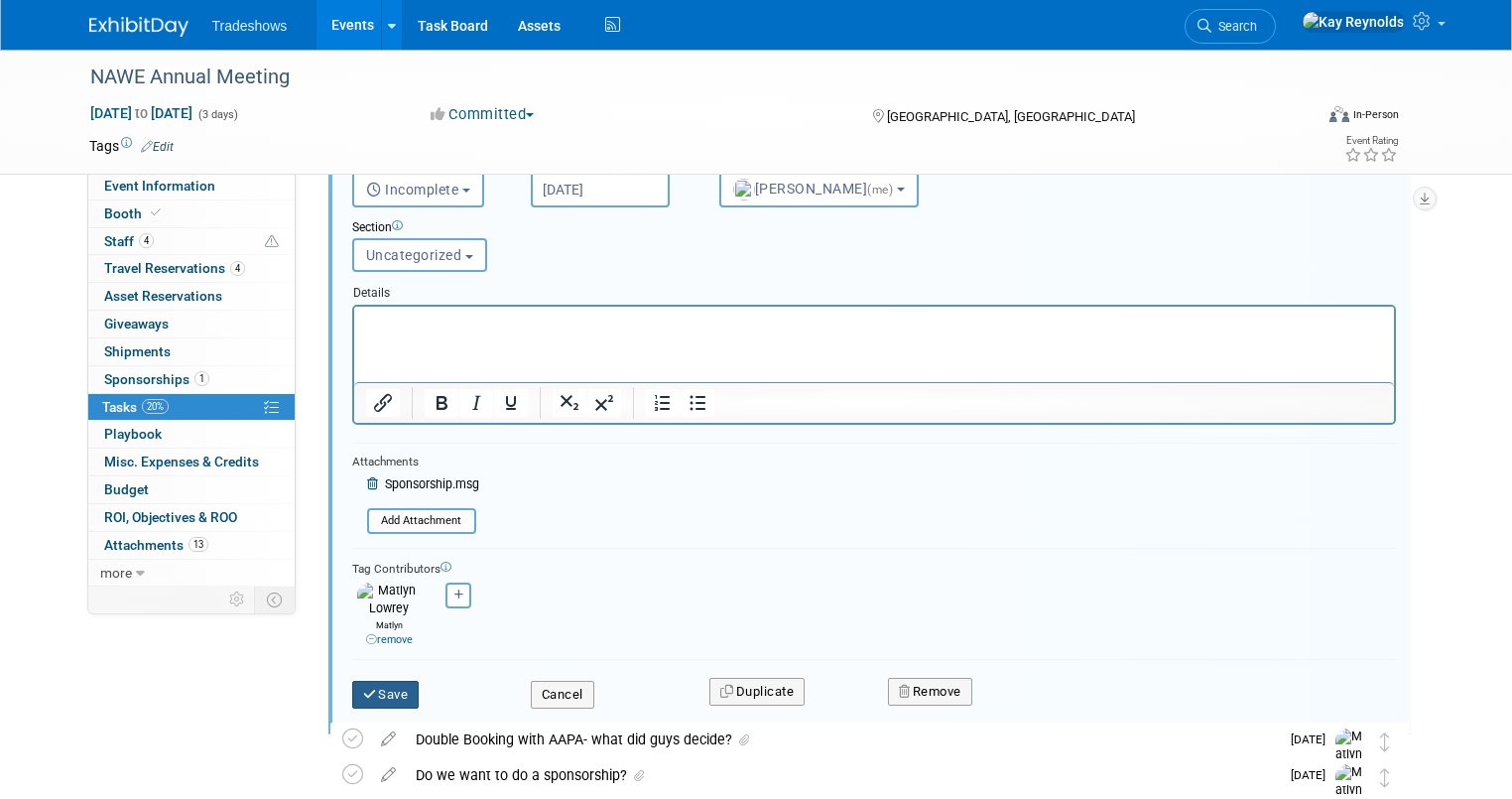 click on "Save" at bounding box center (386, 695) 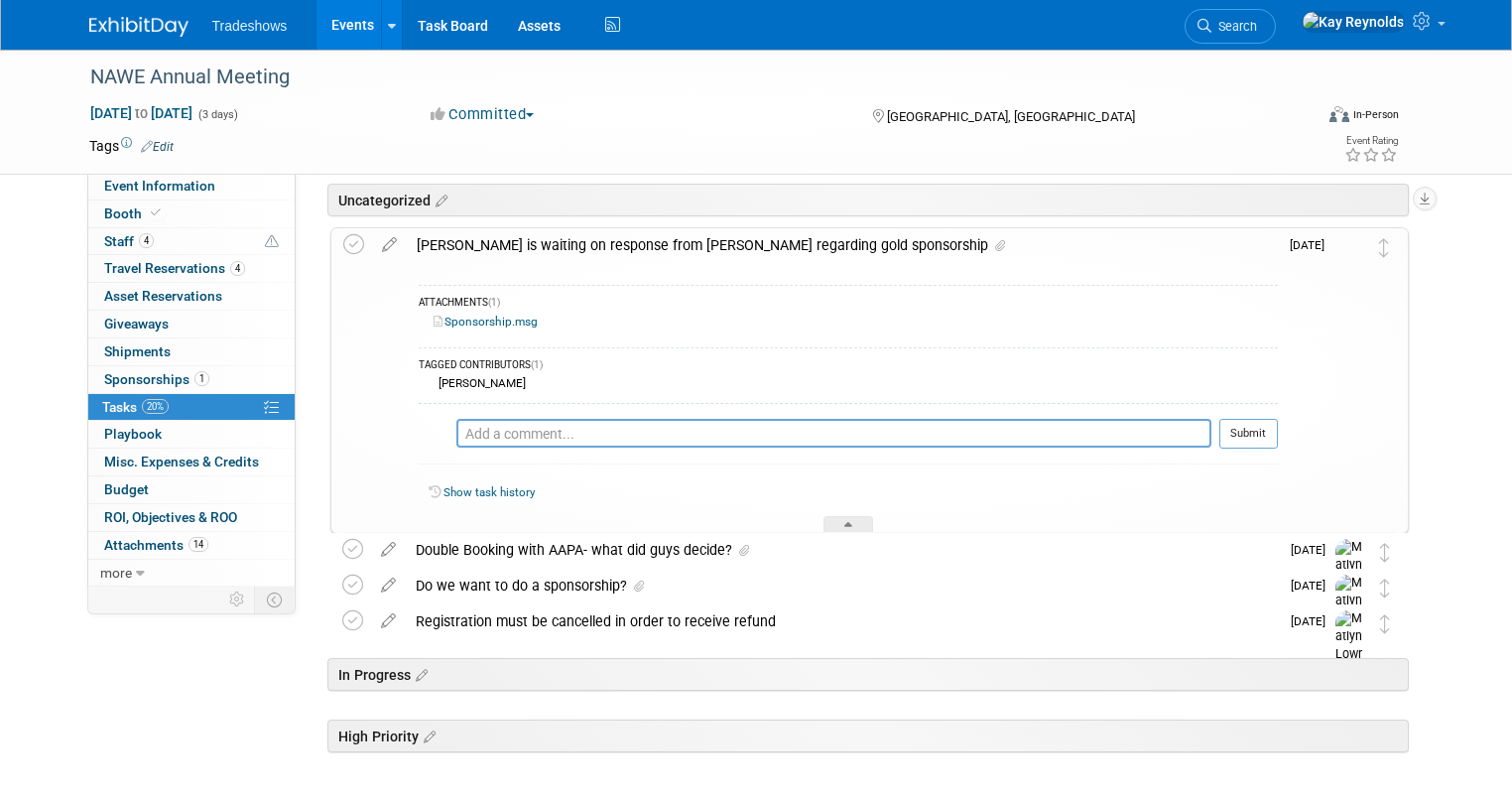 scroll, scrollTop: 0, scrollLeft: 0, axis: both 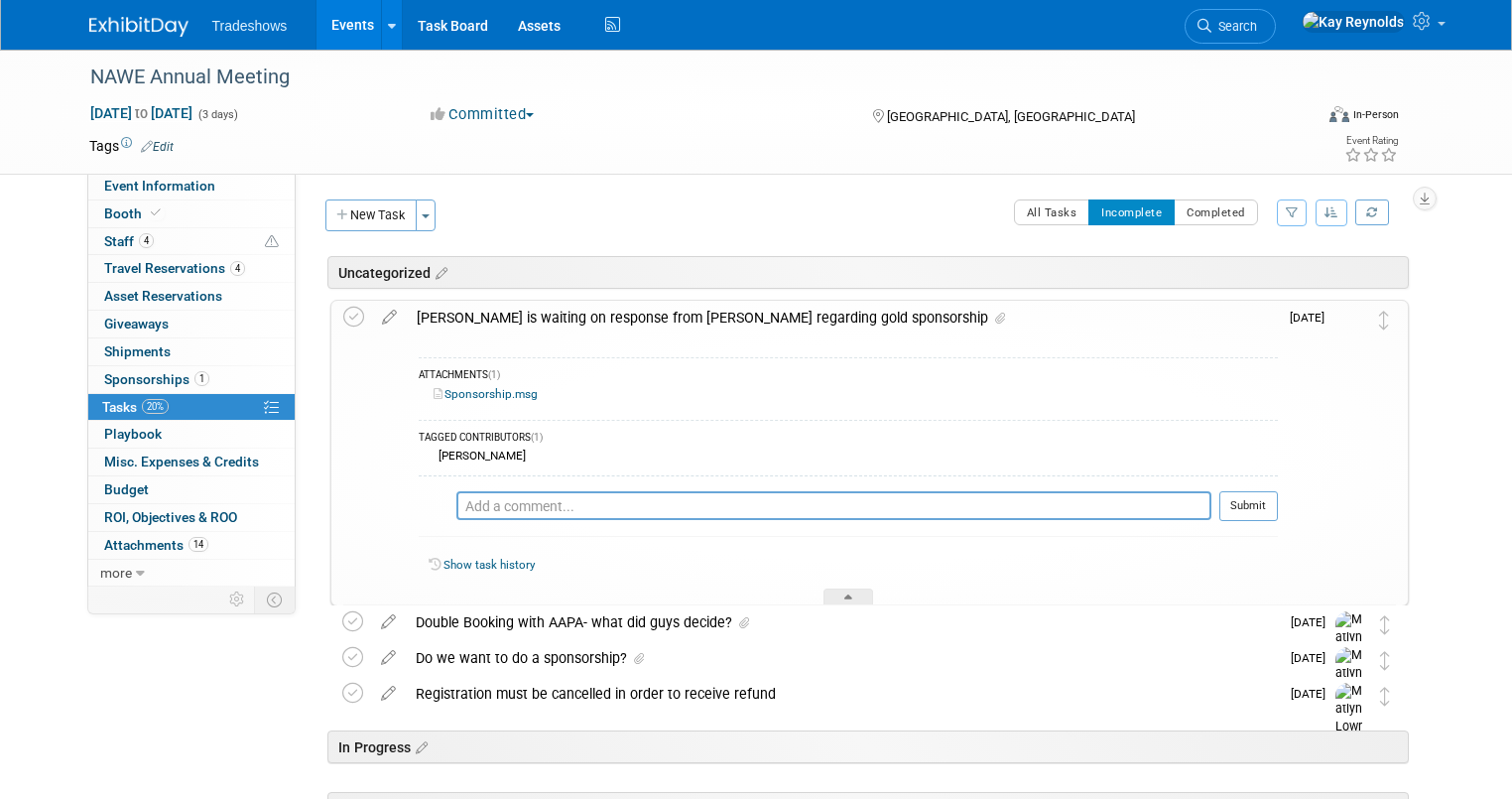 click on "[PERSON_NAME] is waiting on response from [PERSON_NAME] regarding gold sponsorship" at bounding box center (842, 318) 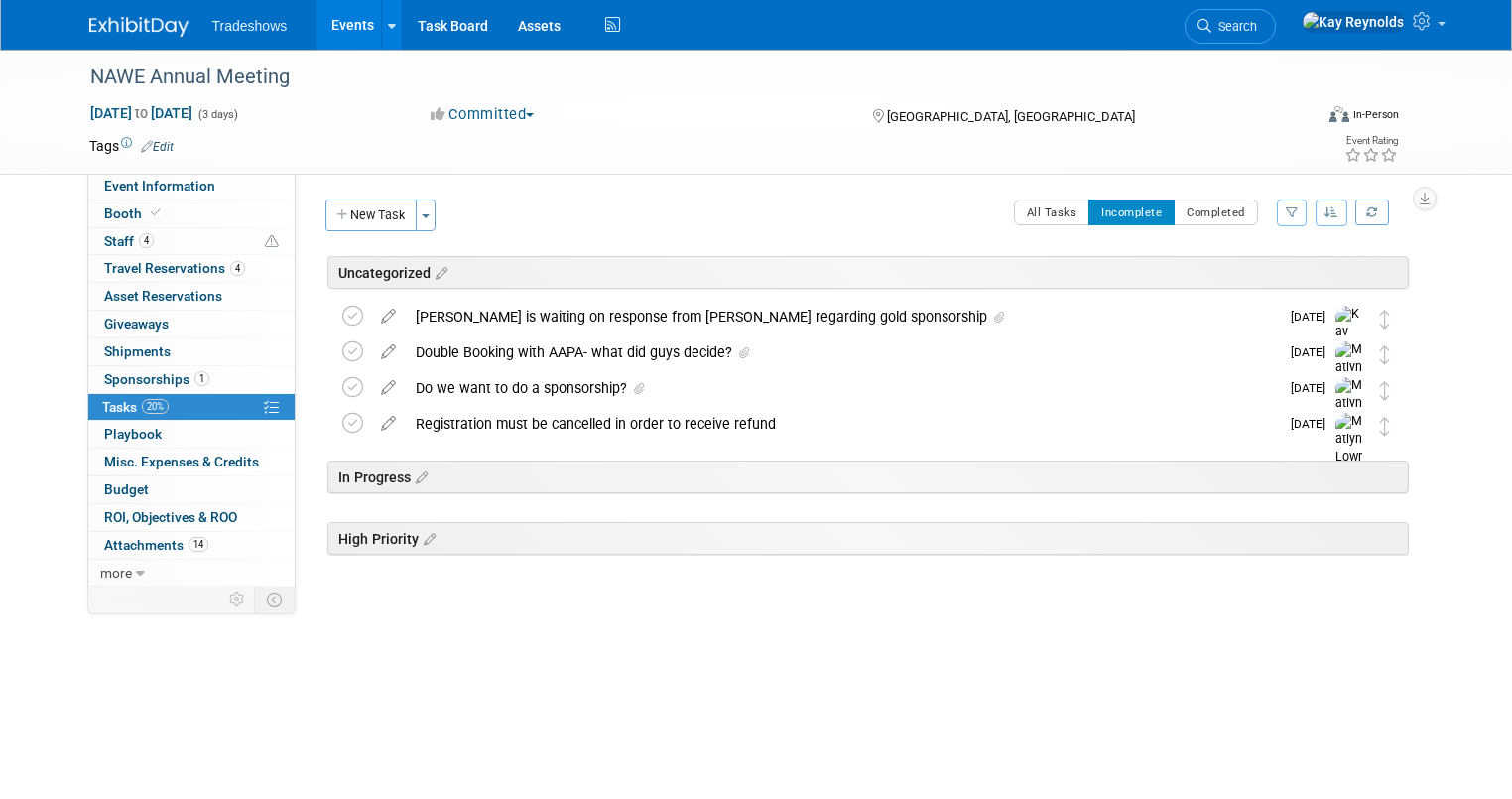 click on "[PERSON_NAME] is waiting on response from [PERSON_NAME] regarding gold sponsorship" at bounding box center (842, 317) 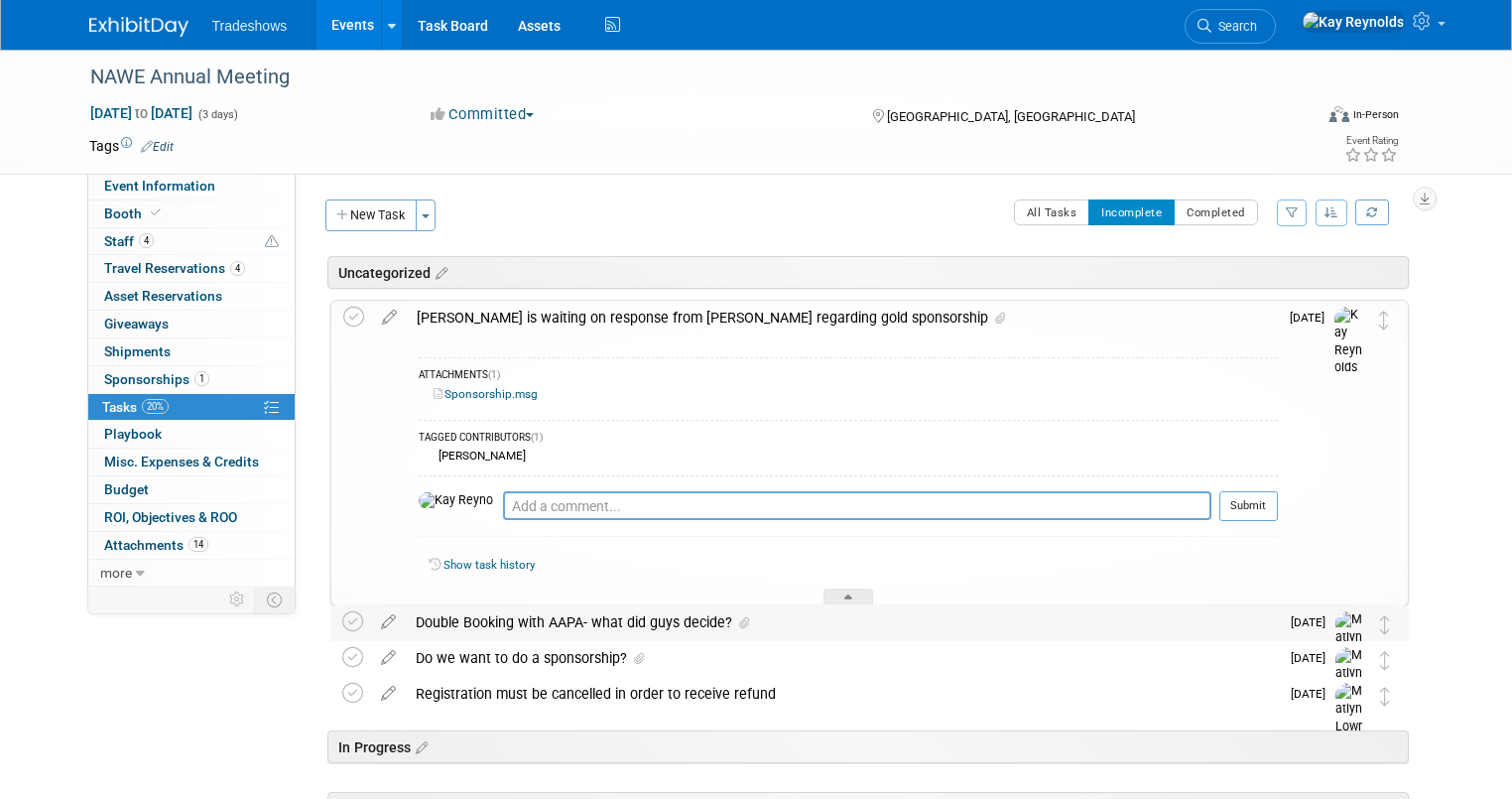 click on "Double Booking with AAPA- what did guys decide?" at bounding box center [842, 622] 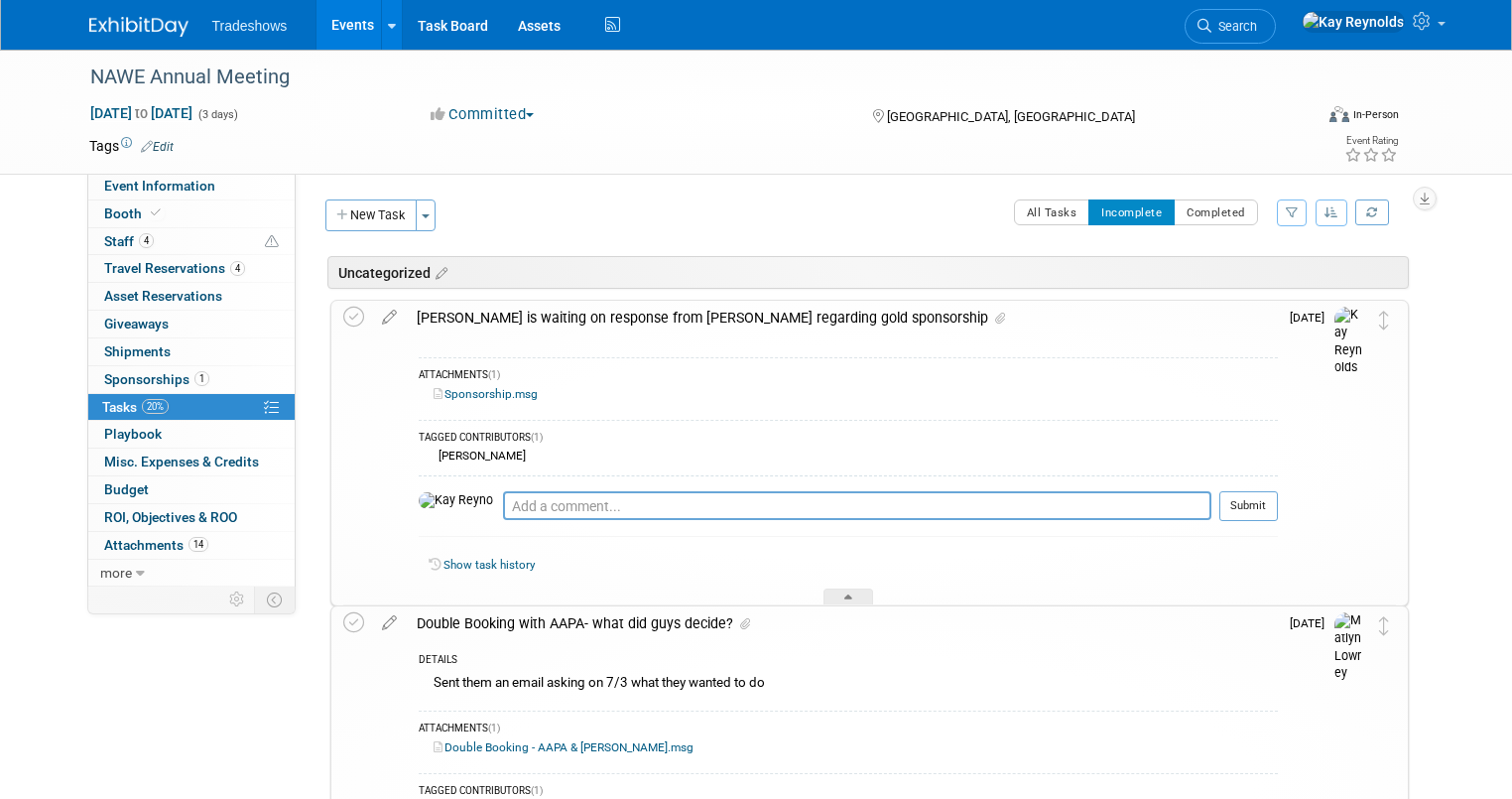 click on "Double Booking - AAPA & [PERSON_NAME].msg" at bounding box center (564, 747) 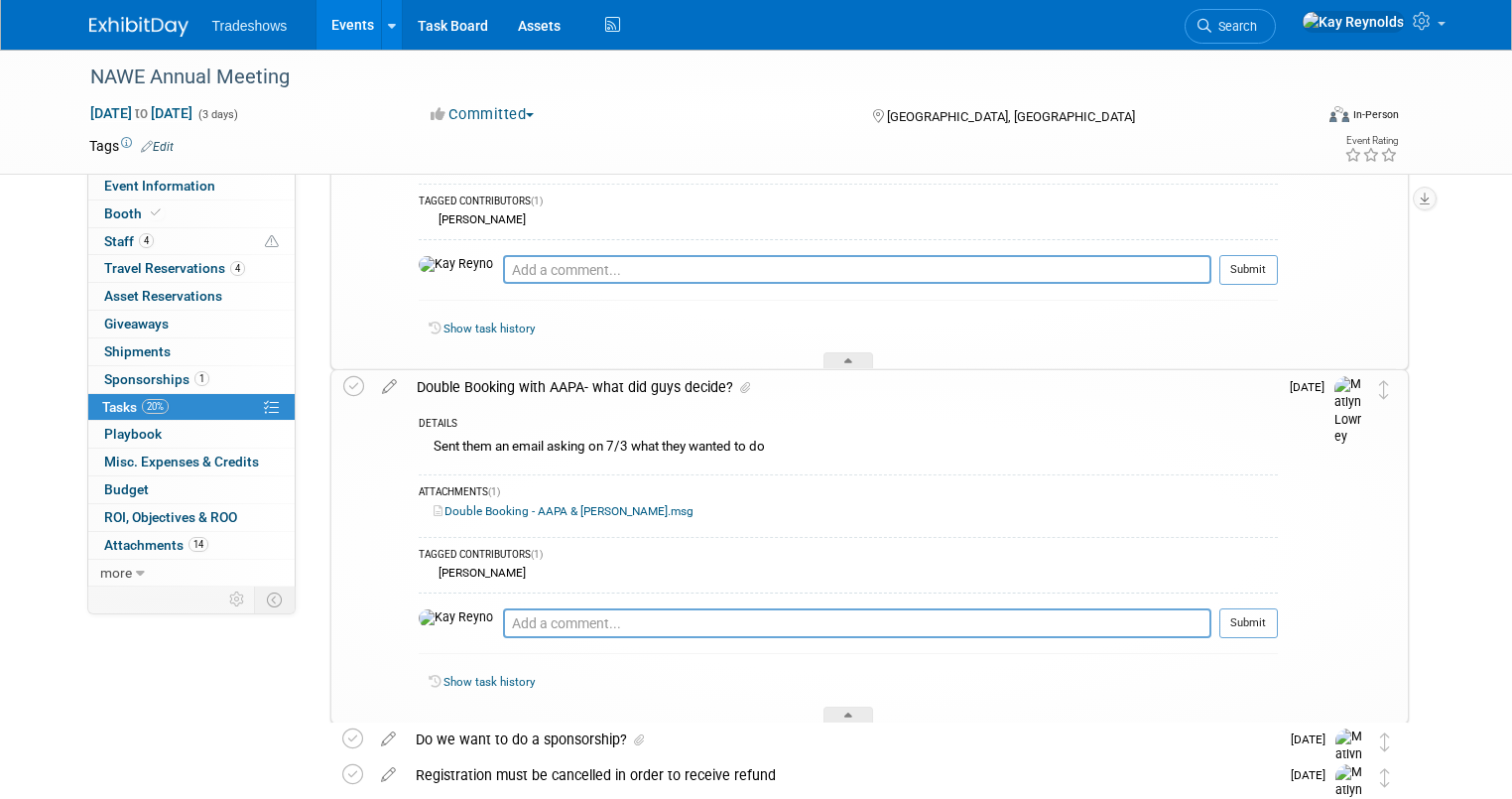scroll, scrollTop: 238, scrollLeft: 0, axis: vertical 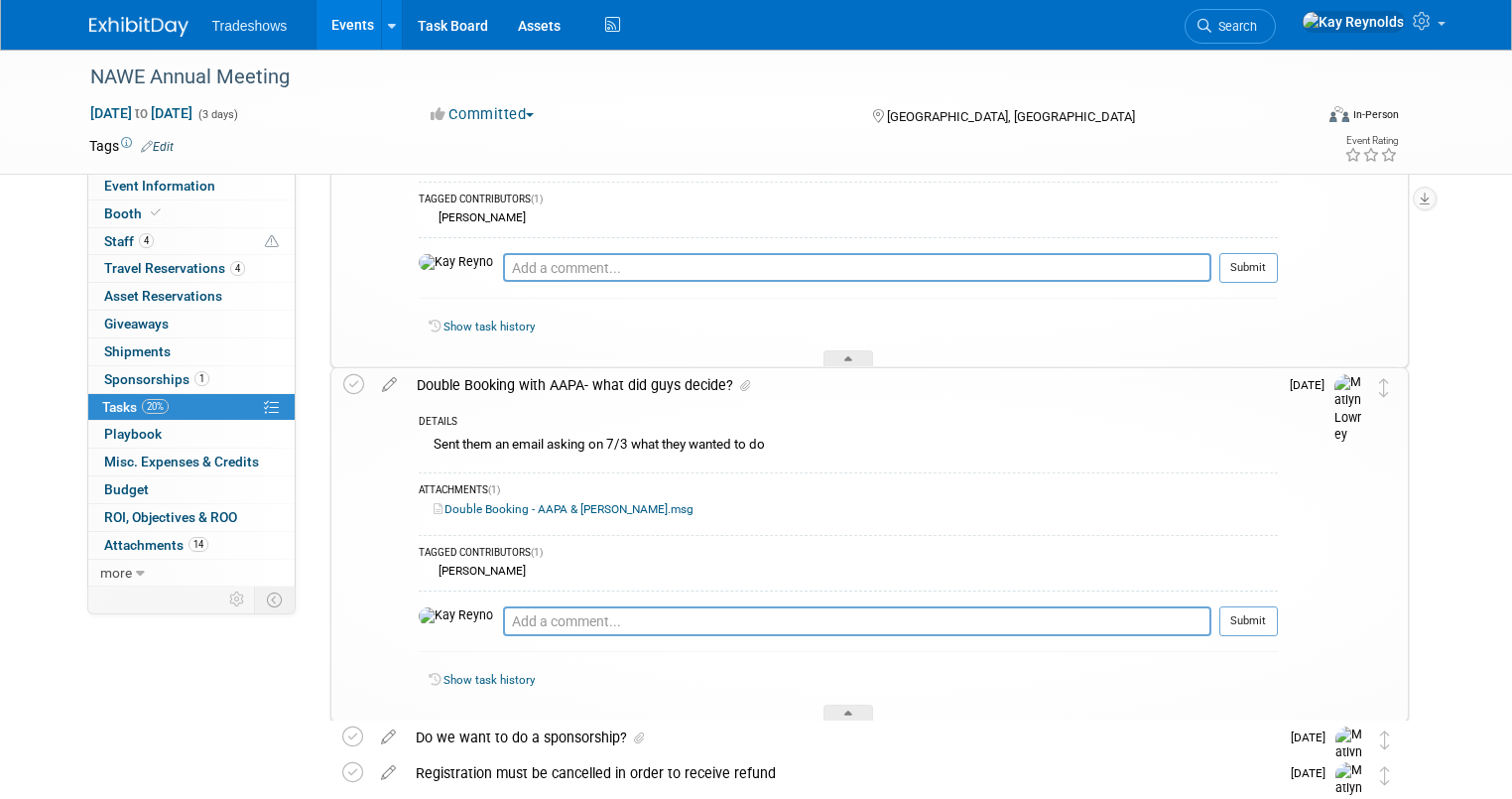 click on "Double Booking - AAPA & [PERSON_NAME].msg" at bounding box center [564, 509] 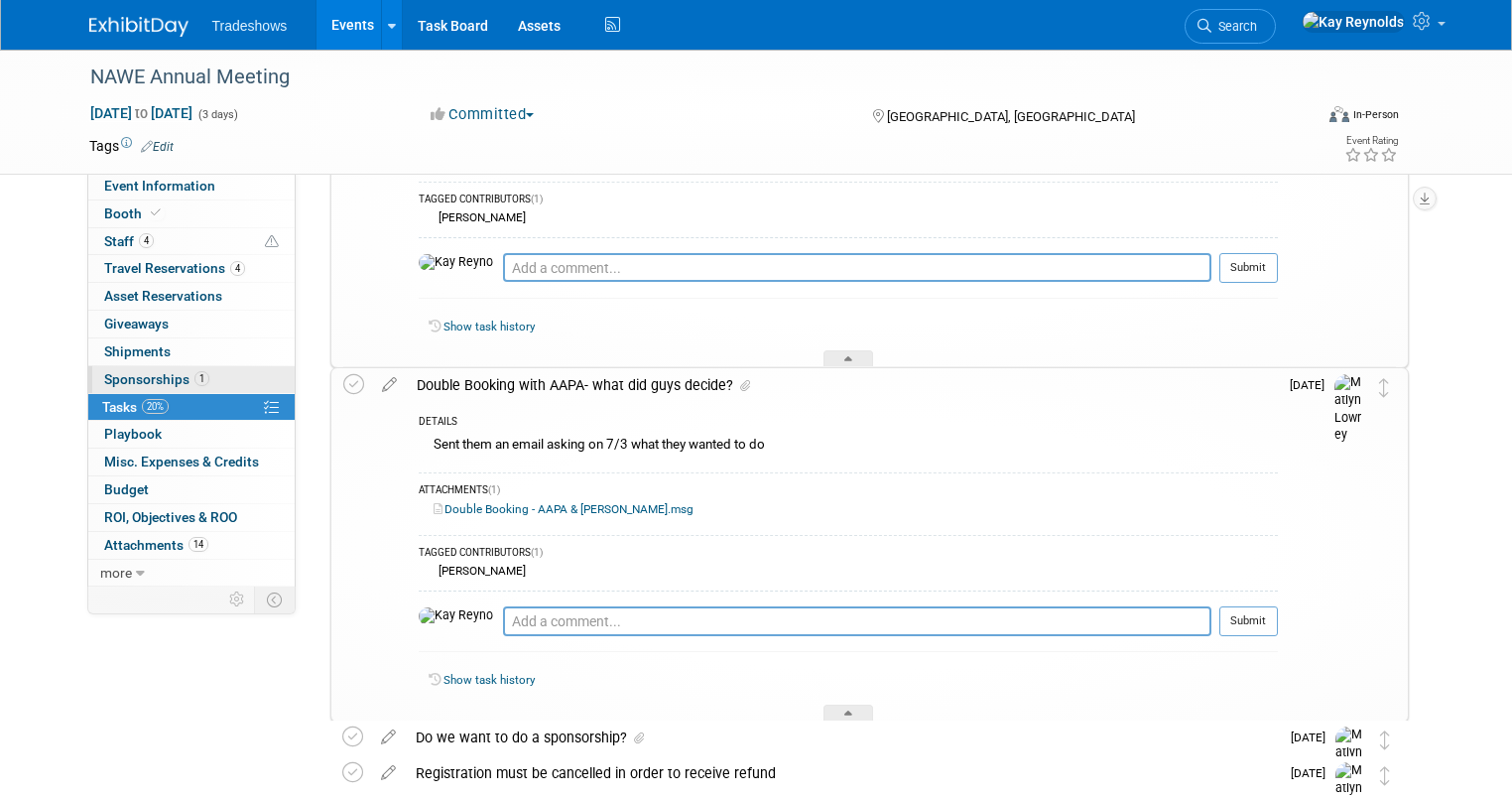 click on "Sponsorships 1" at bounding box center (157, 379) 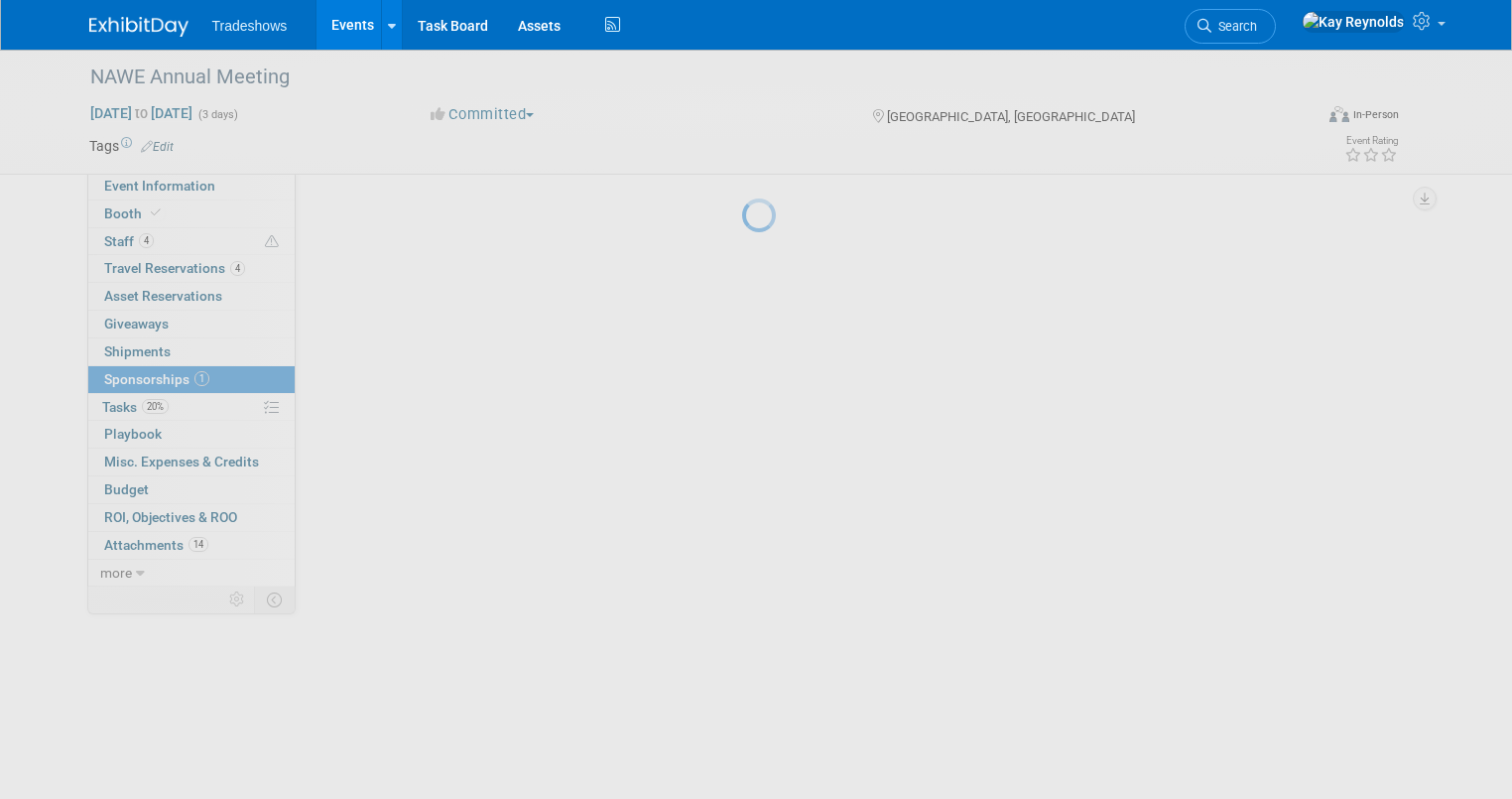 scroll, scrollTop: 0, scrollLeft: 0, axis: both 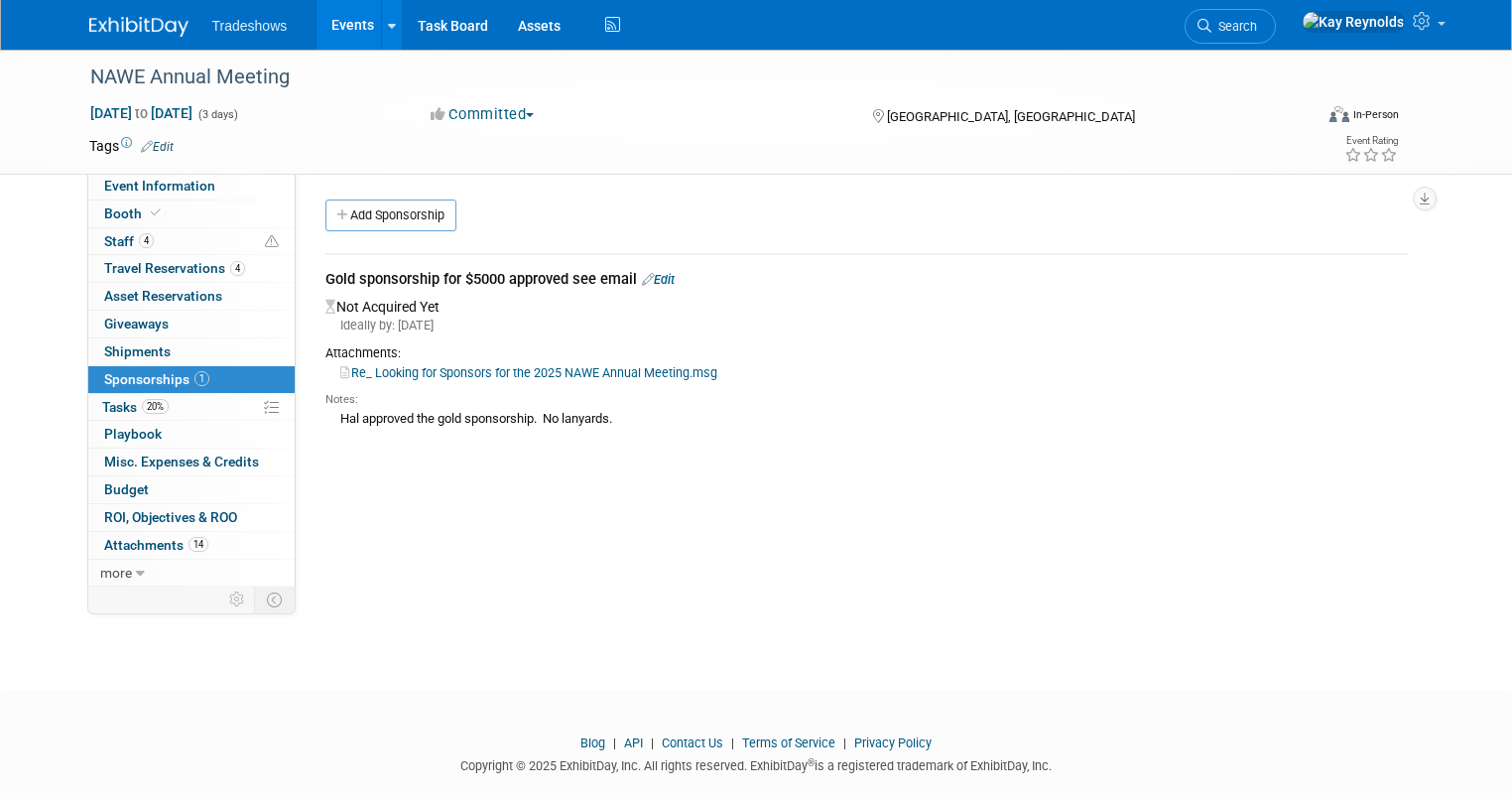 click on "Re_ Looking for Sponsors for the 2025 NAWE Annual Meeting.msg" at bounding box center [529, 372] 